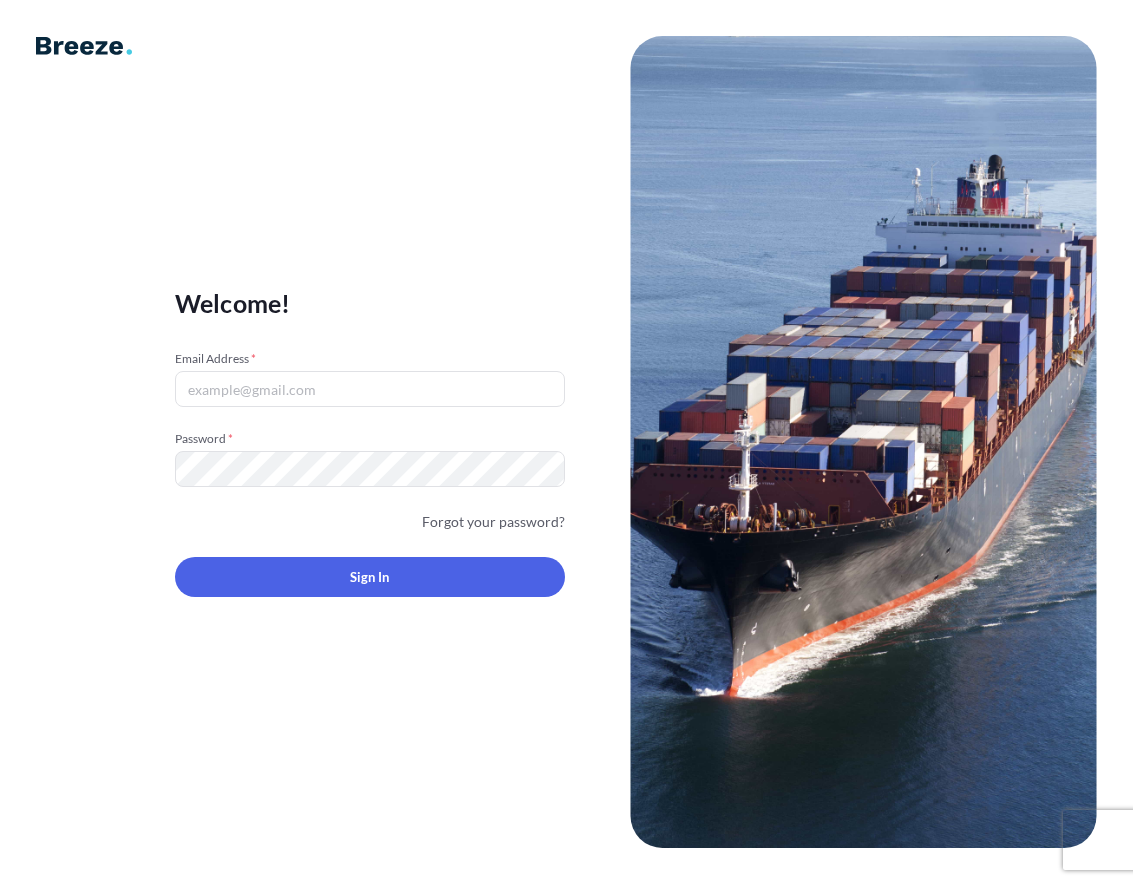 scroll, scrollTop: 0, scrollLeft: 0, axis: both 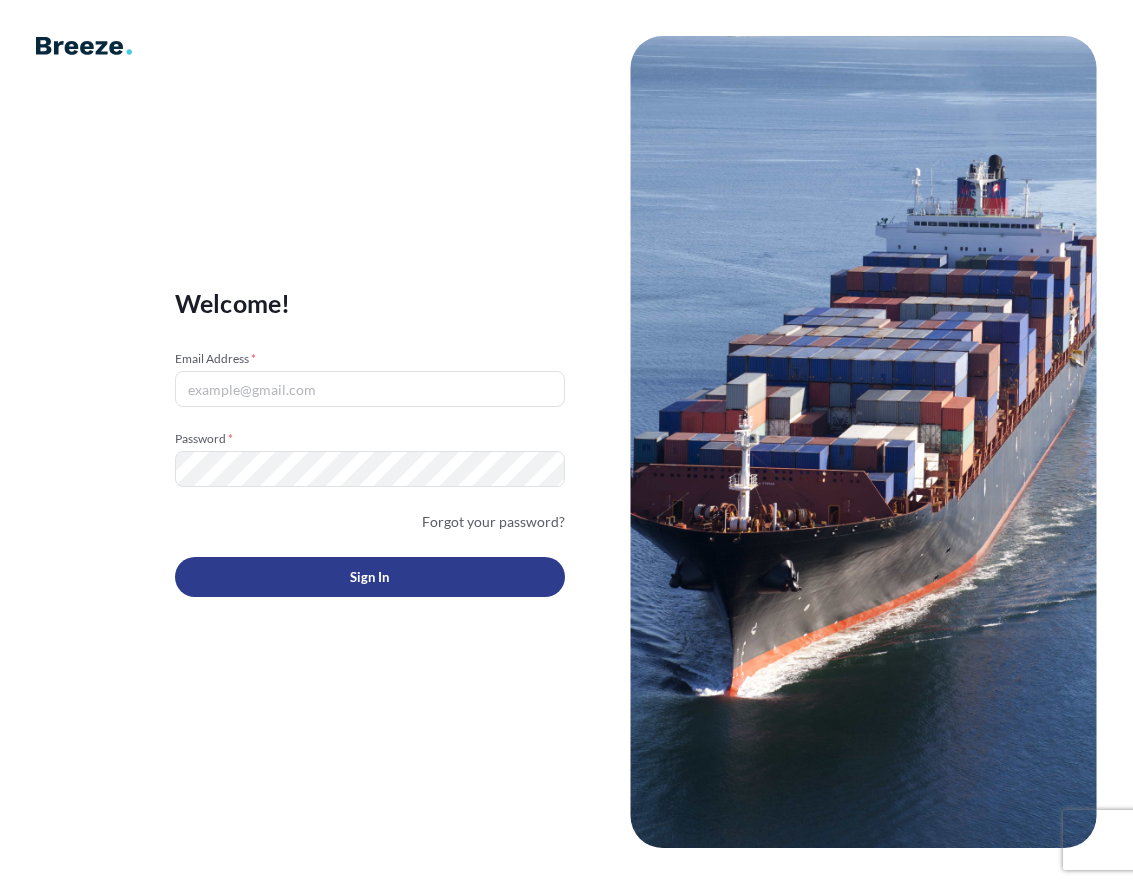 type on "customerservice@vertex4solutions.com" 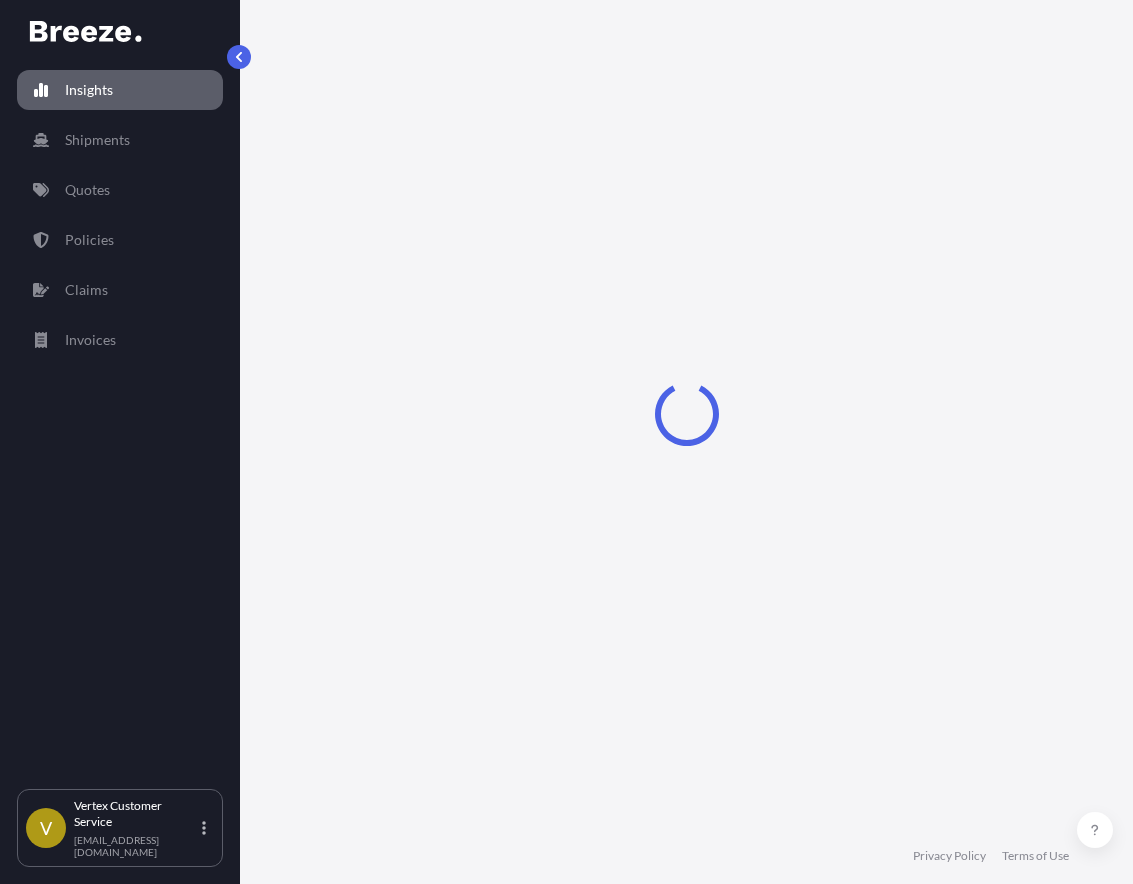 select on "2025" 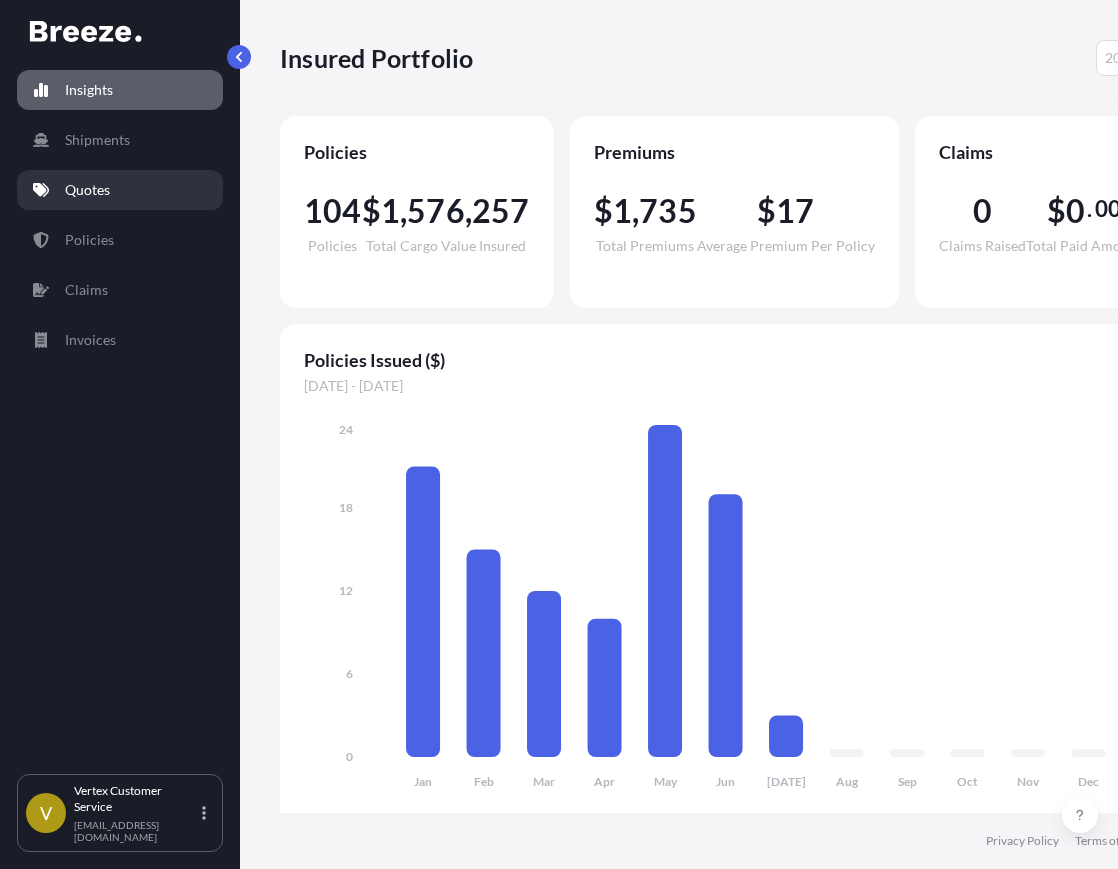 click on "Quotes" at bounding box center [120, 190] 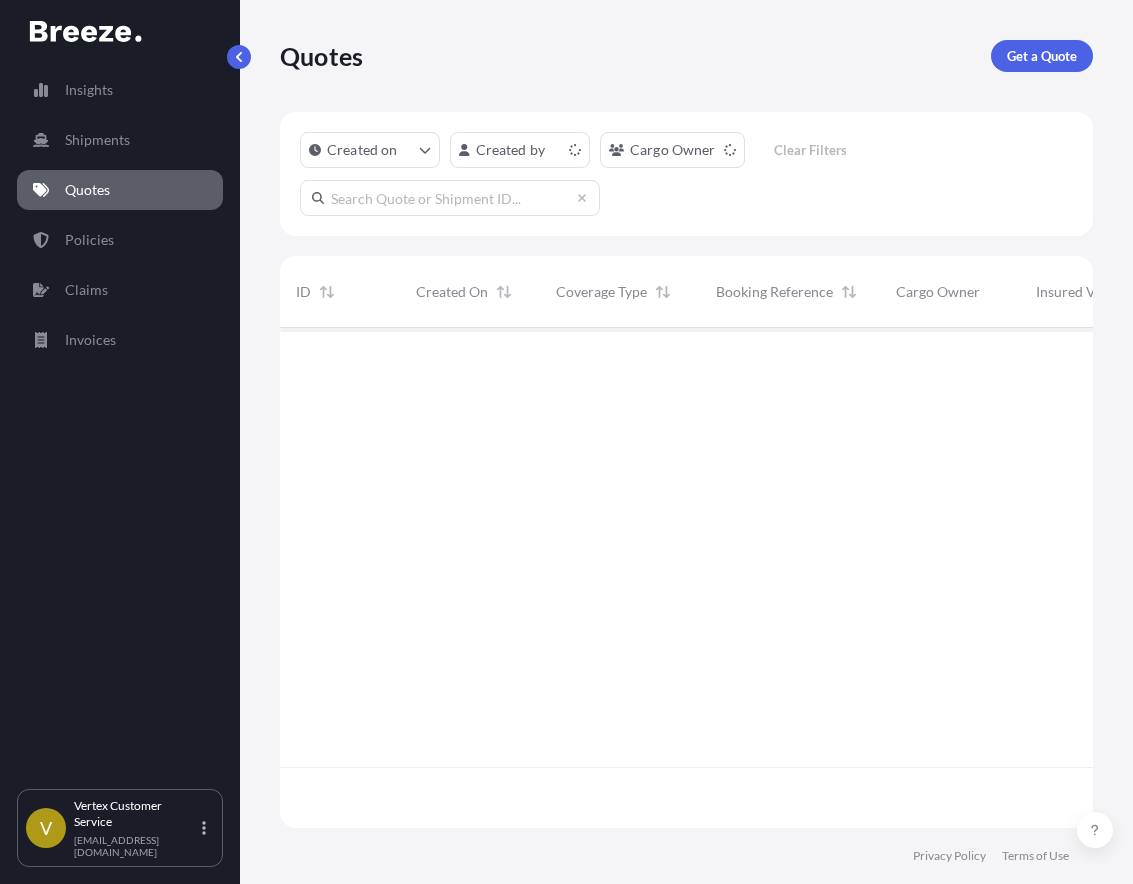 scroll, scrollTop: 16, scrollLeft: 16, axis: both 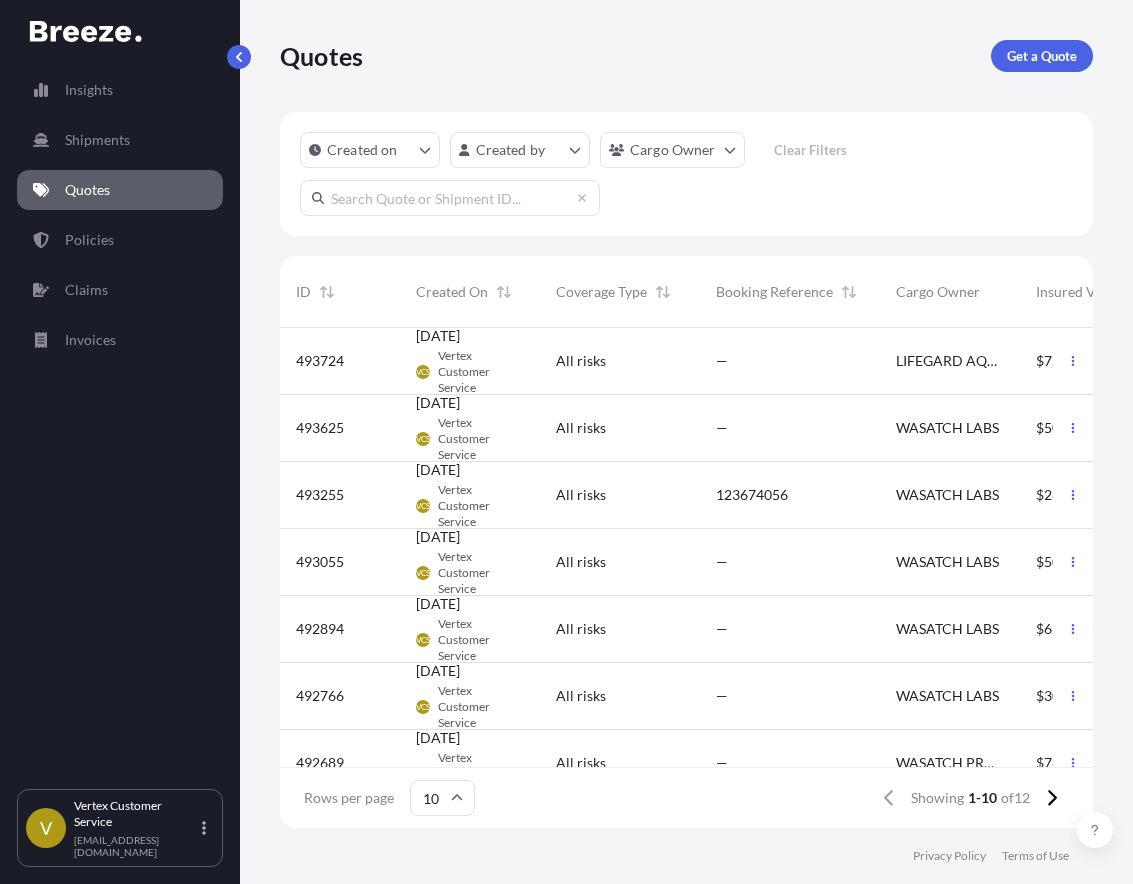 click on "Quotes Get a Quote" at bounding box center [686, 56] 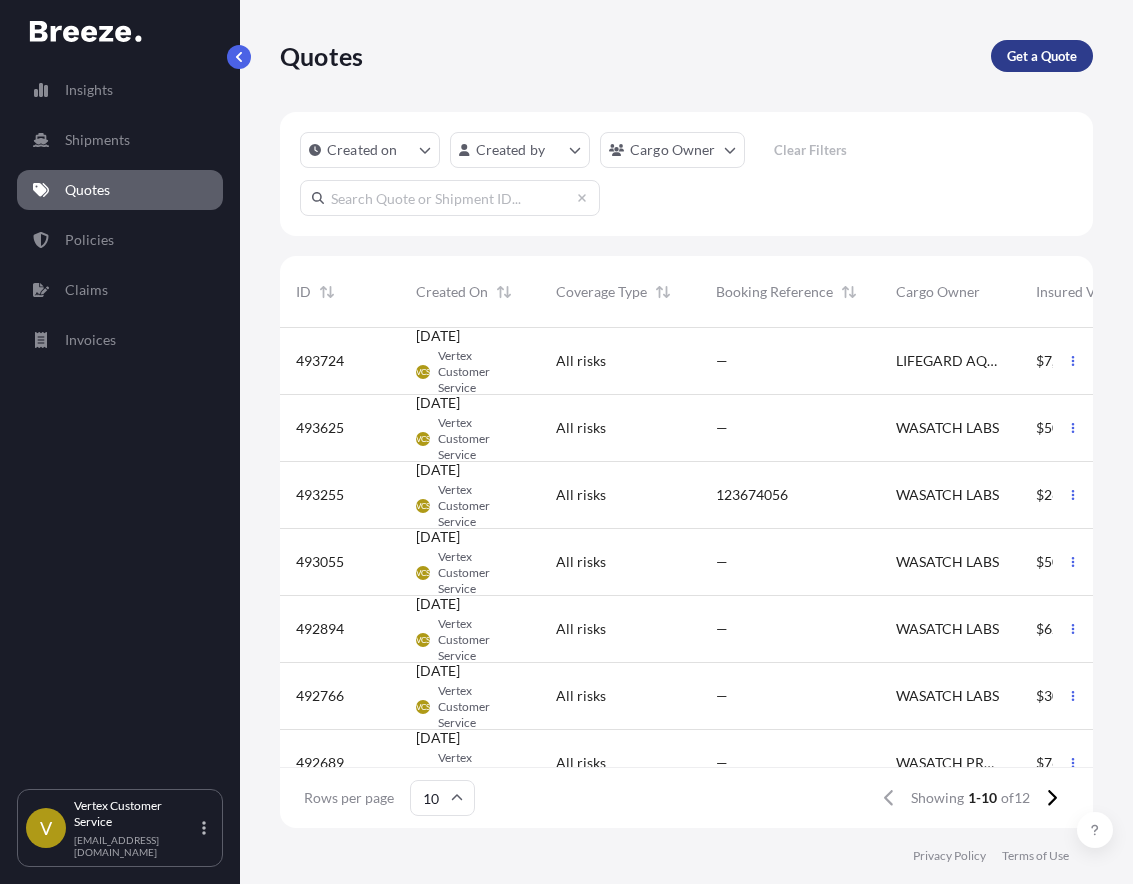 click on "Get a Quote" at bounding box center [1042, 56] 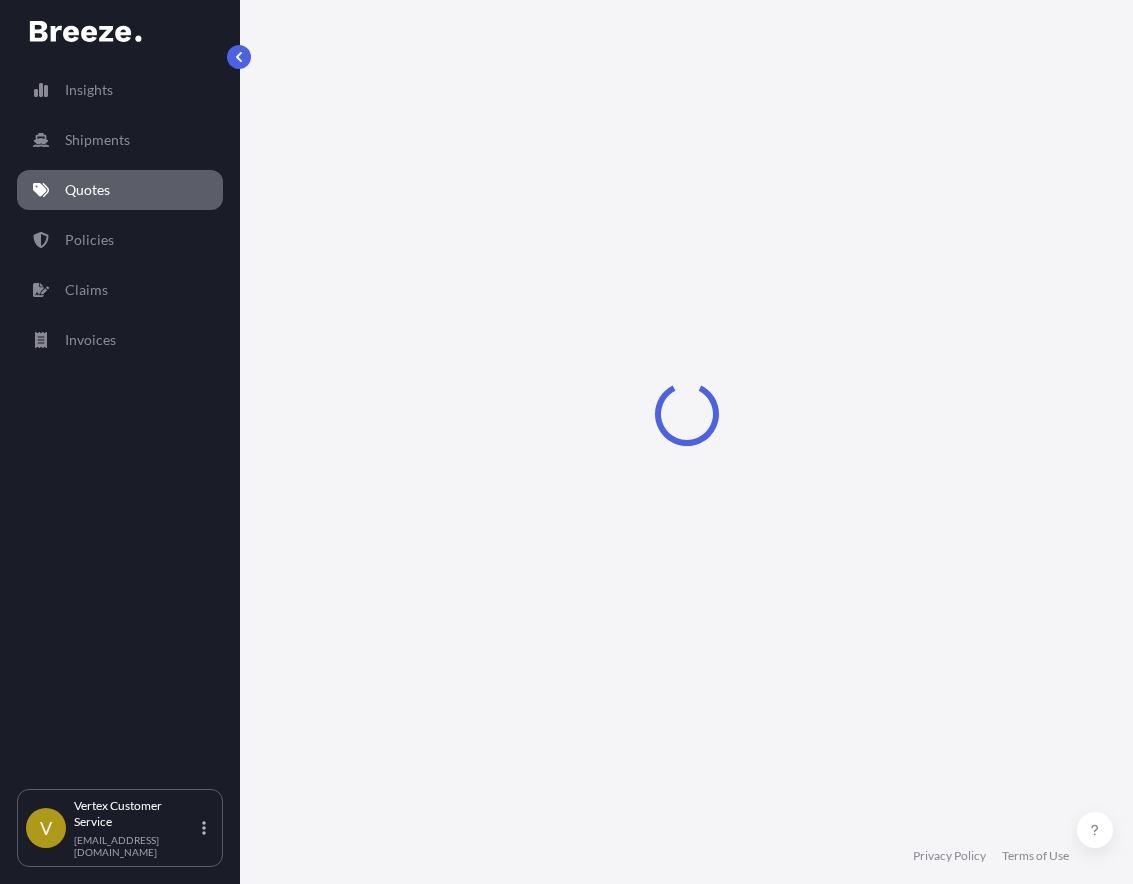 select on "Sea" 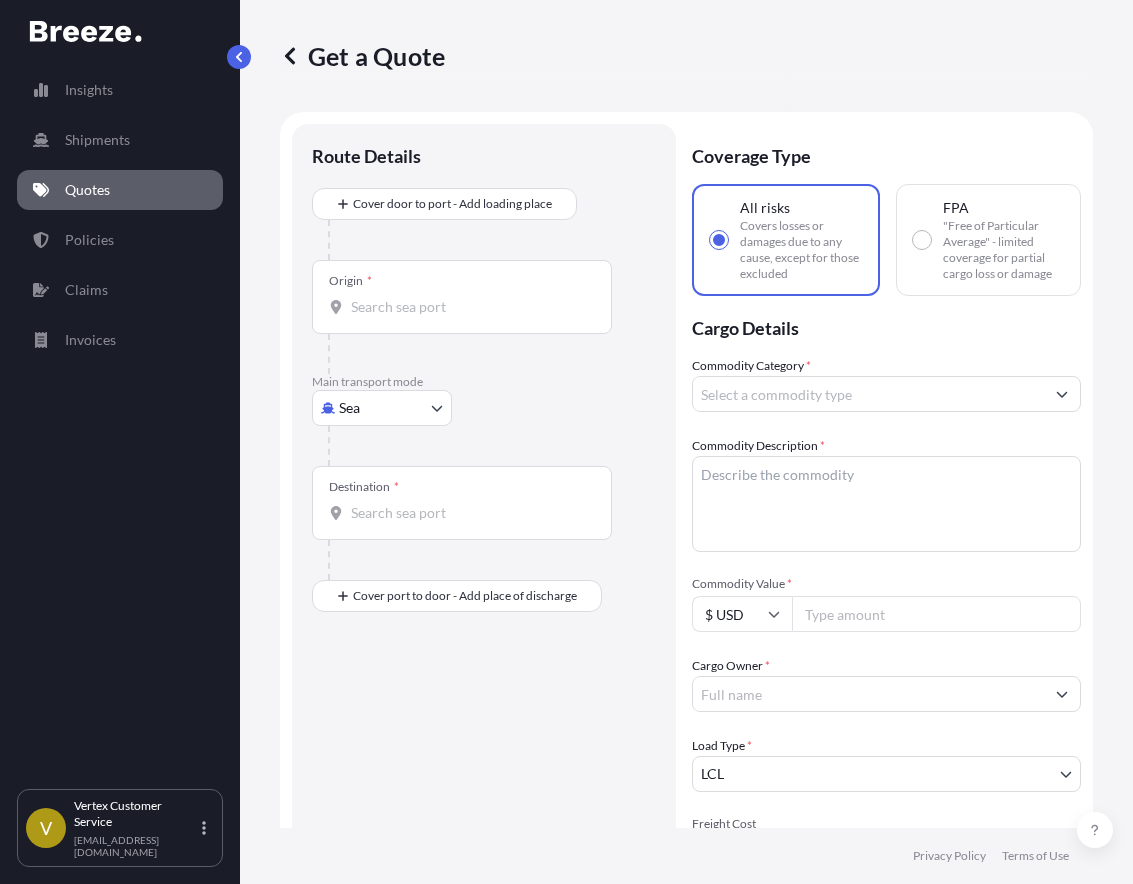 scroll, scrollTop: 32, scrollLeft: 0, axis: vertical 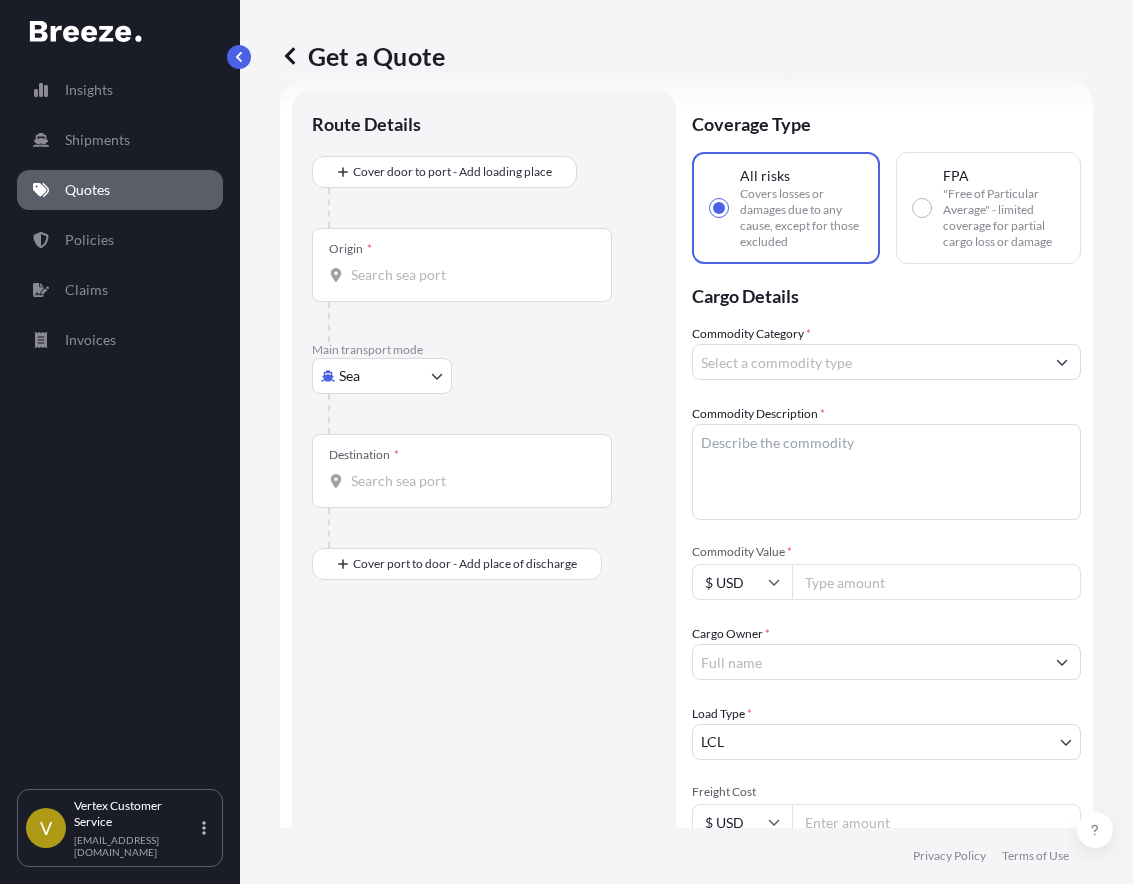 click at bounding box center [492, 414] 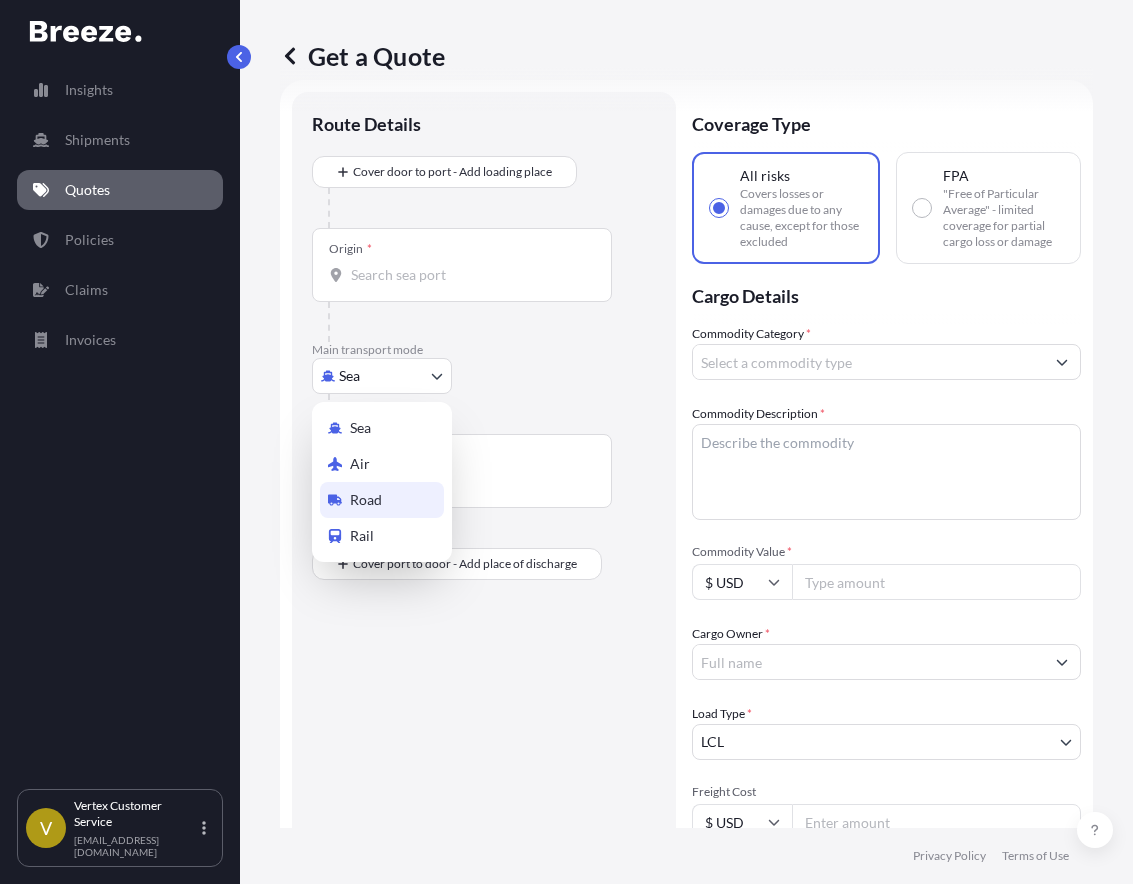 click on "Road" at bounding box center [382, 500] 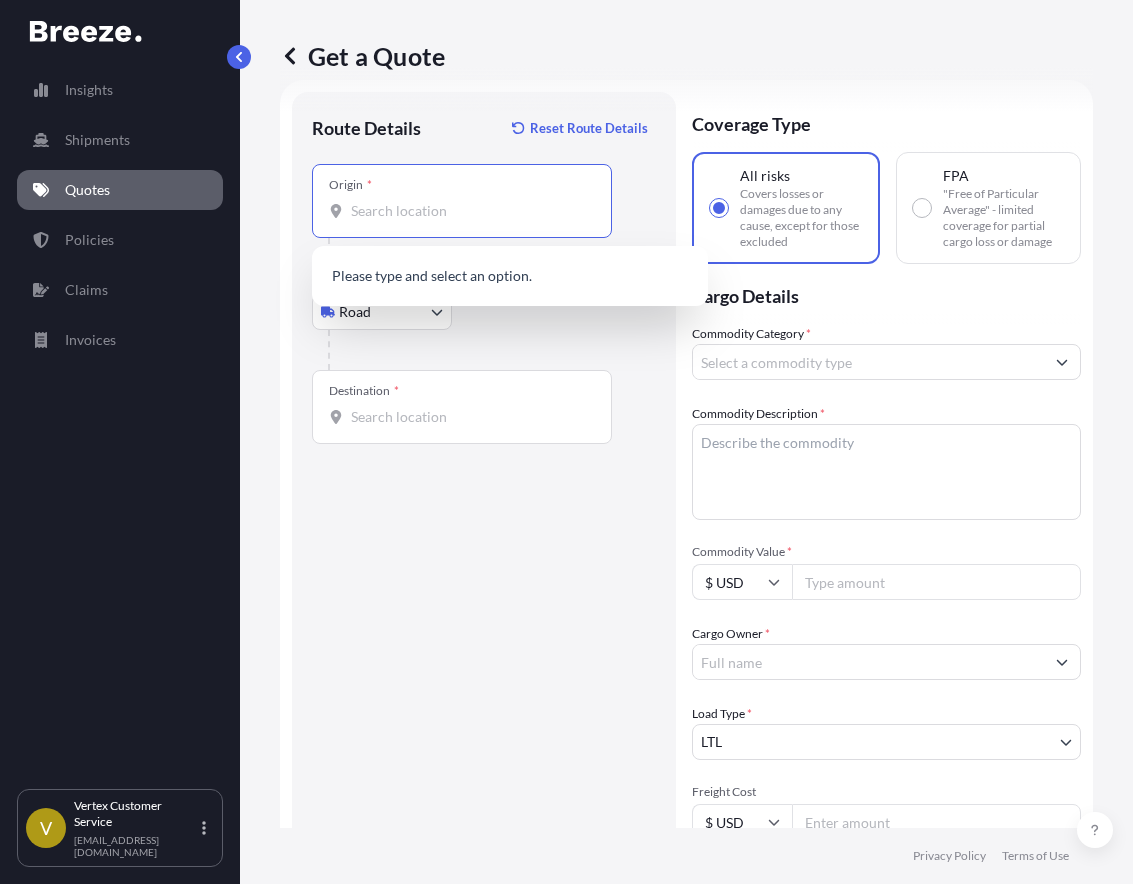 click on "Origin *" at bounding box center (469, 211) 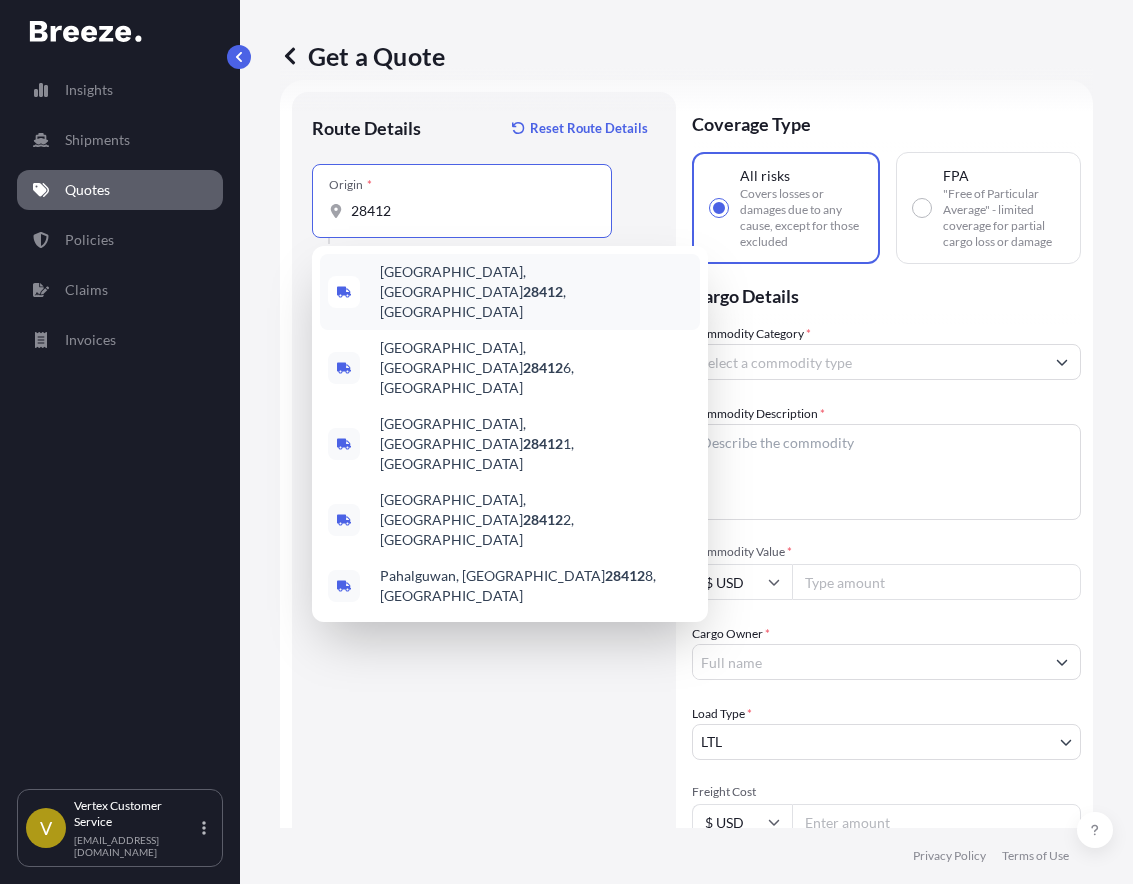 click on "Wilmington, NC  28412 , USA" at bounding box center [536, 292] 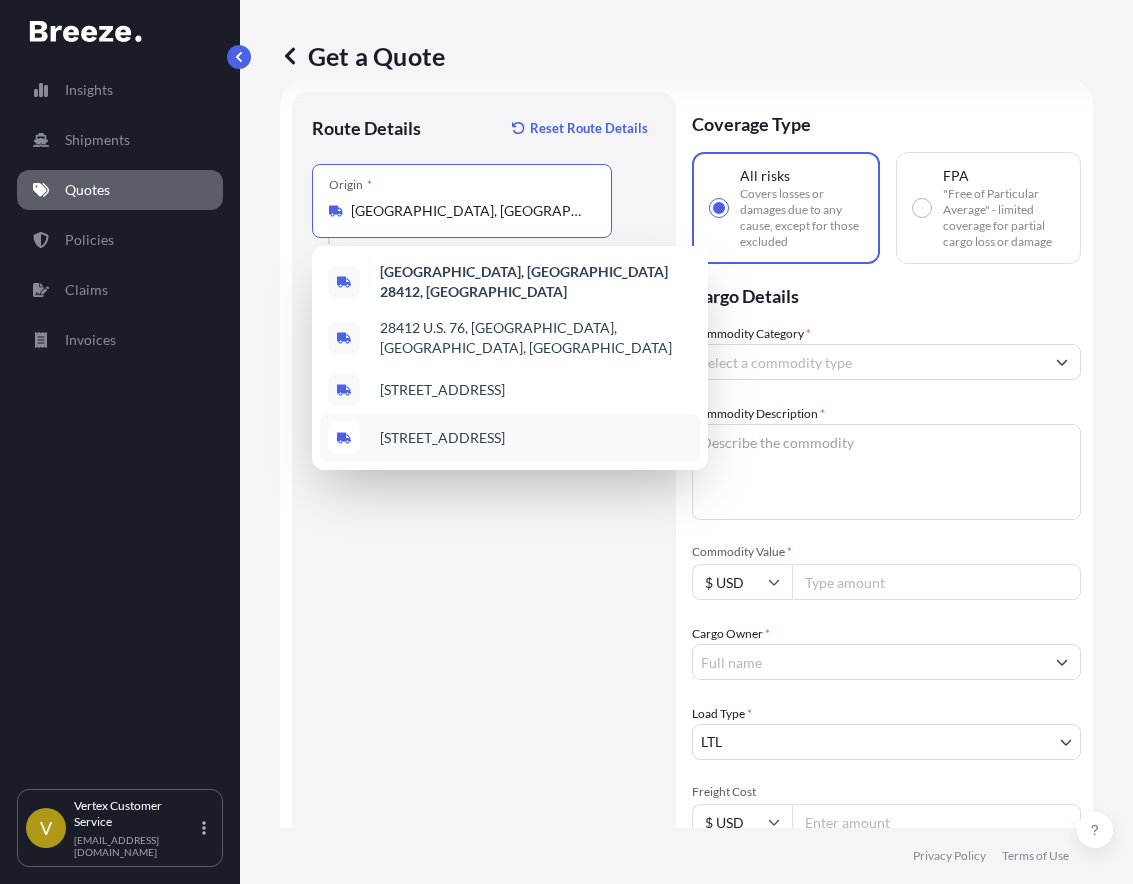 click on "28412 N C St, Wellington, KS, USA" at bounding box center [510, 438] 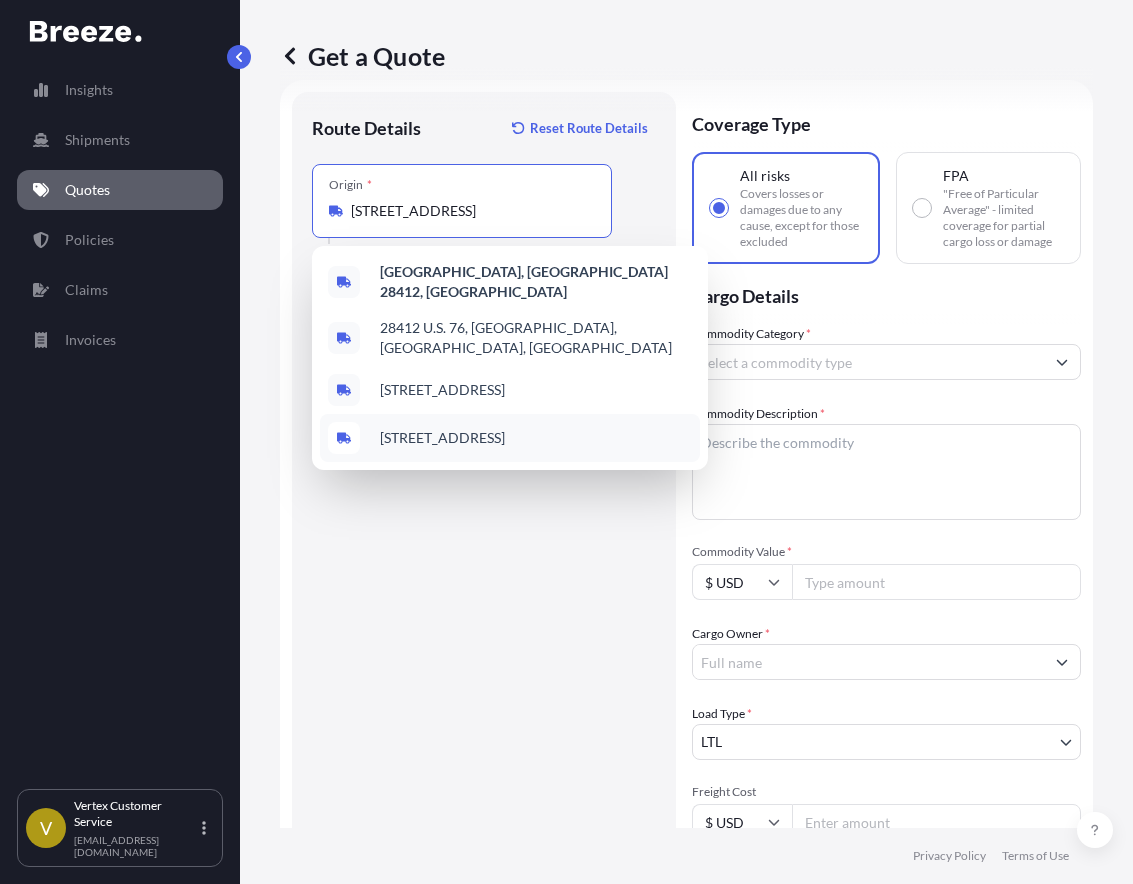 paste on "84020" 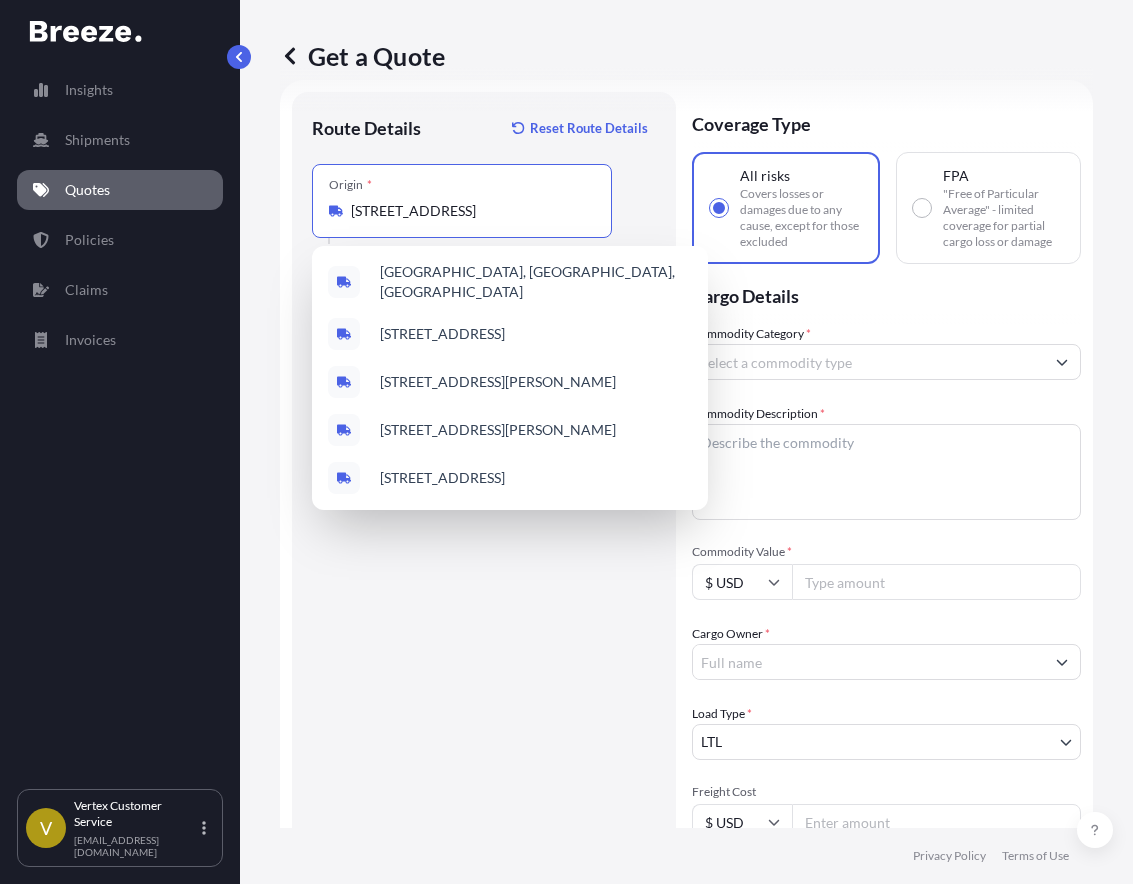 scroll, scrollTop: 0, scrollLeft: 0, axis: both 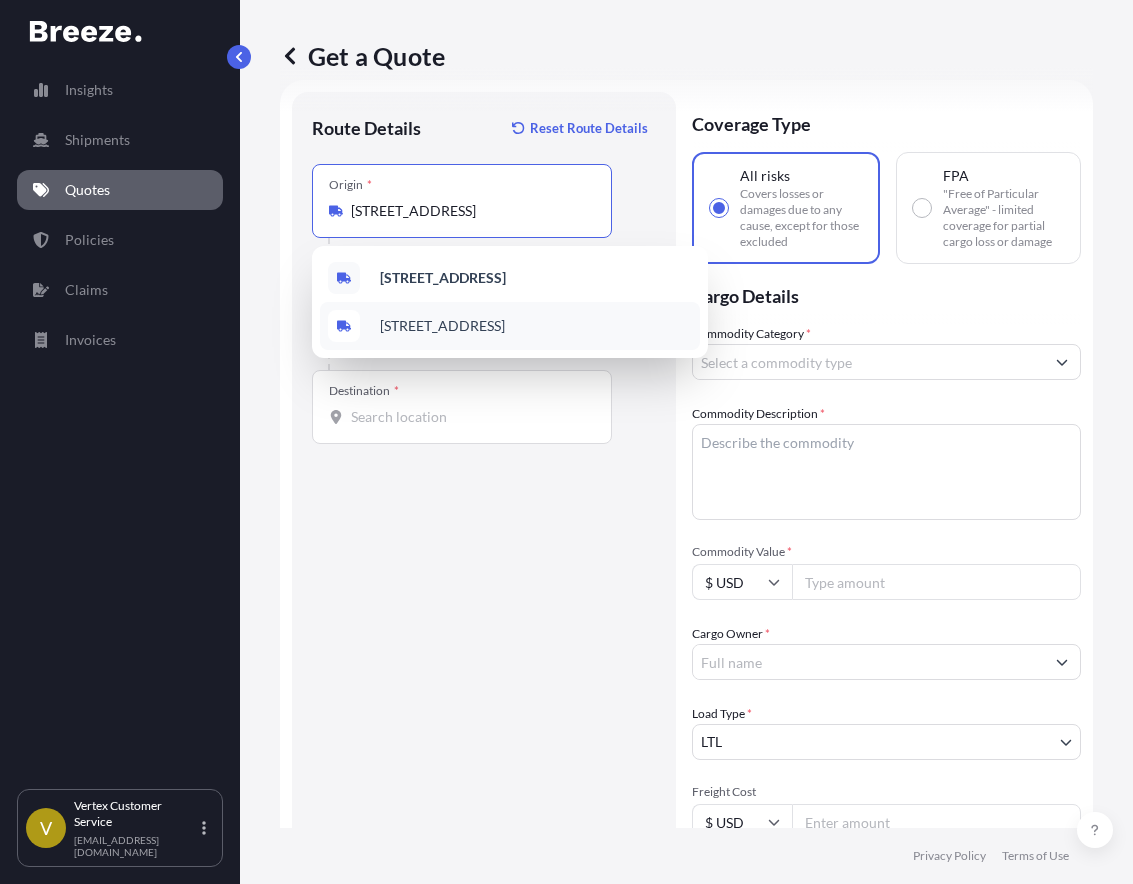 click on "Destination *" at bounding box center [462, 407] 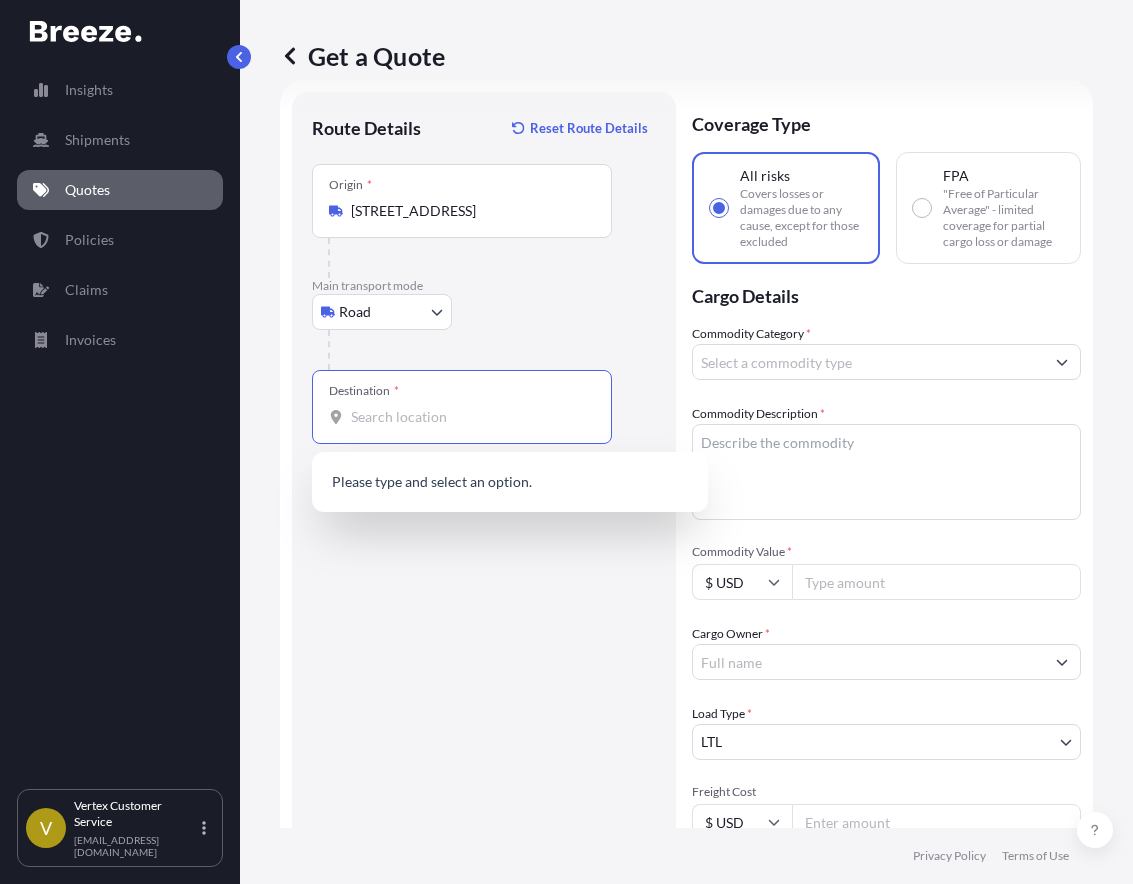 paste on "84020" 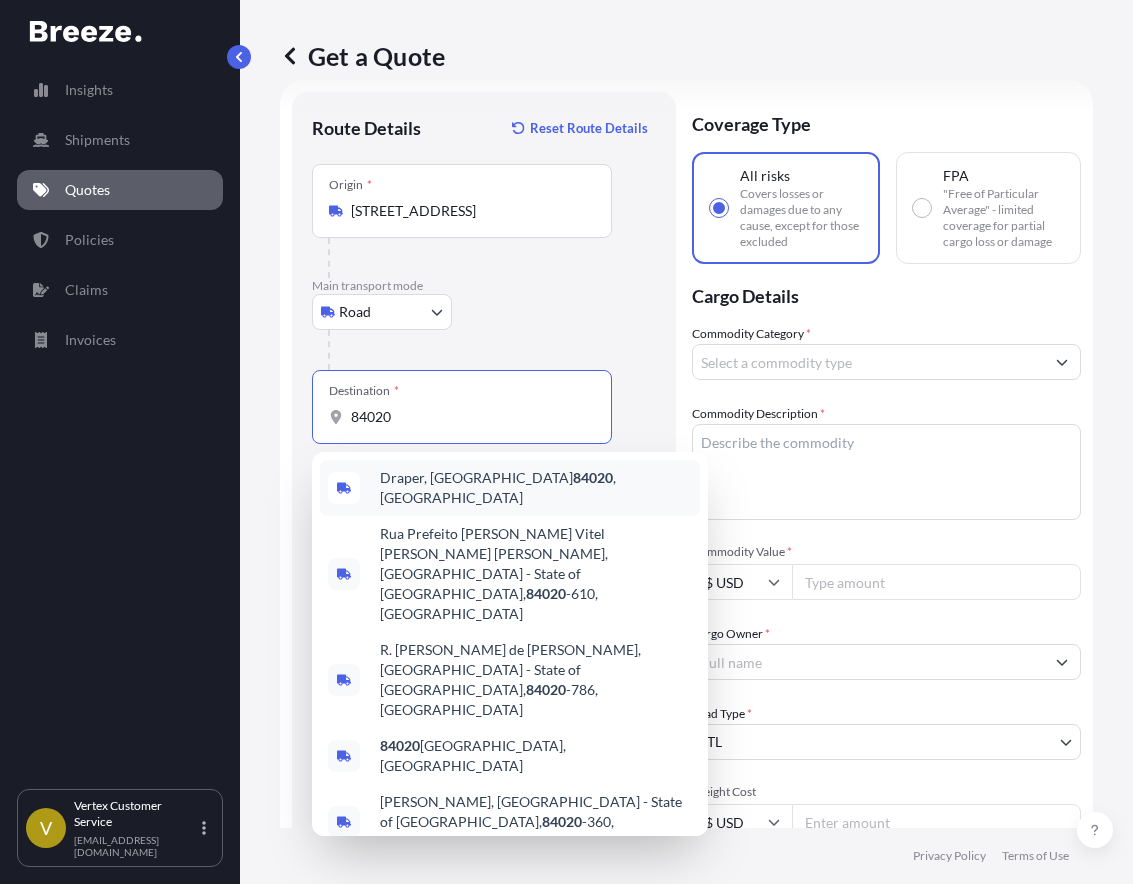 click on "Draper, UT  84020 , USA" at bounding box center (536, 488) 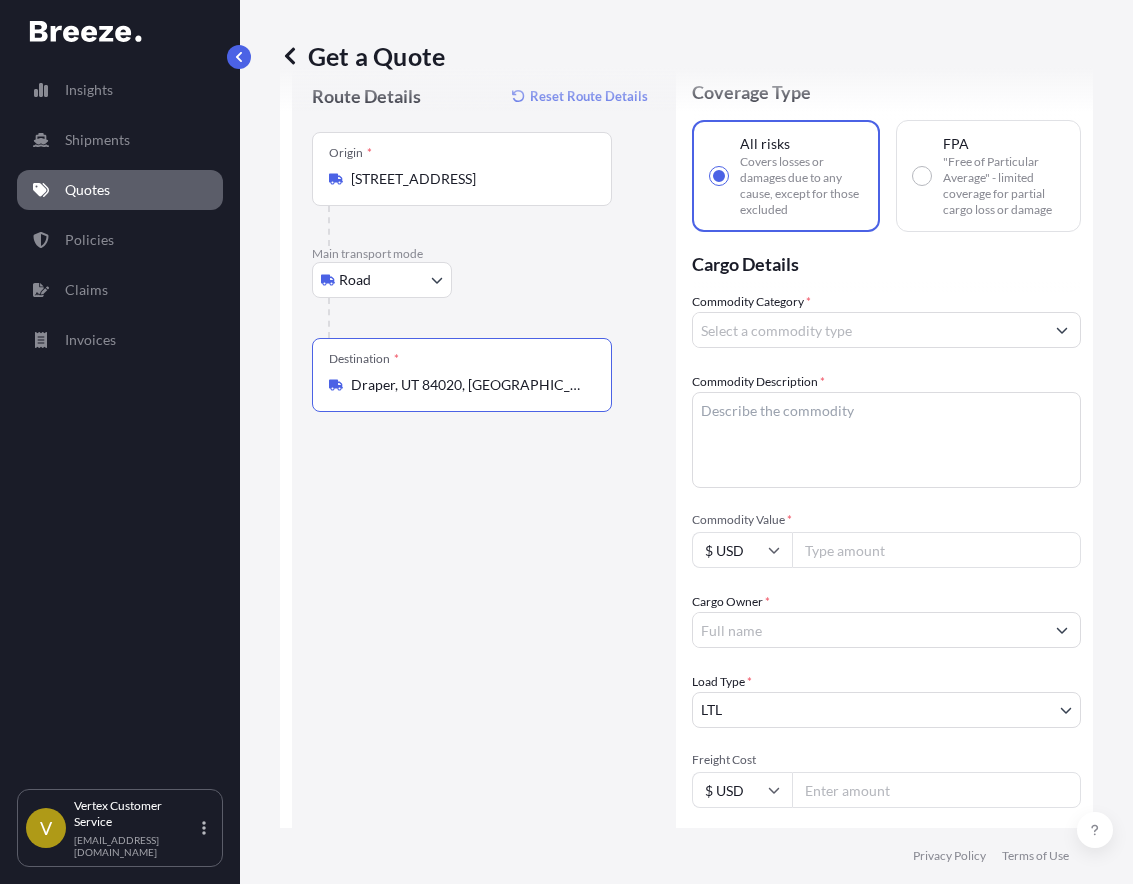 scroll, scrollTop: 100, scrollLeft: 0, axis: vertical 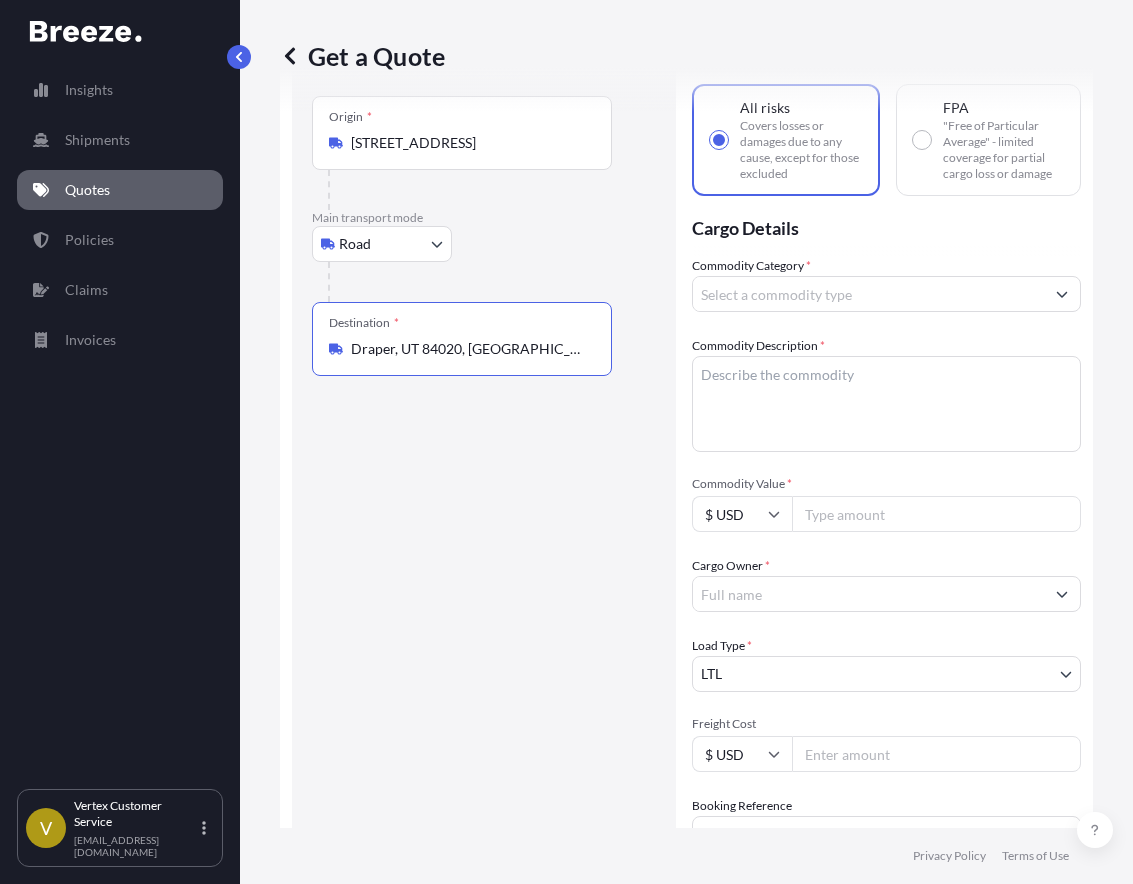 type on "Draper, UT 84020, USA" 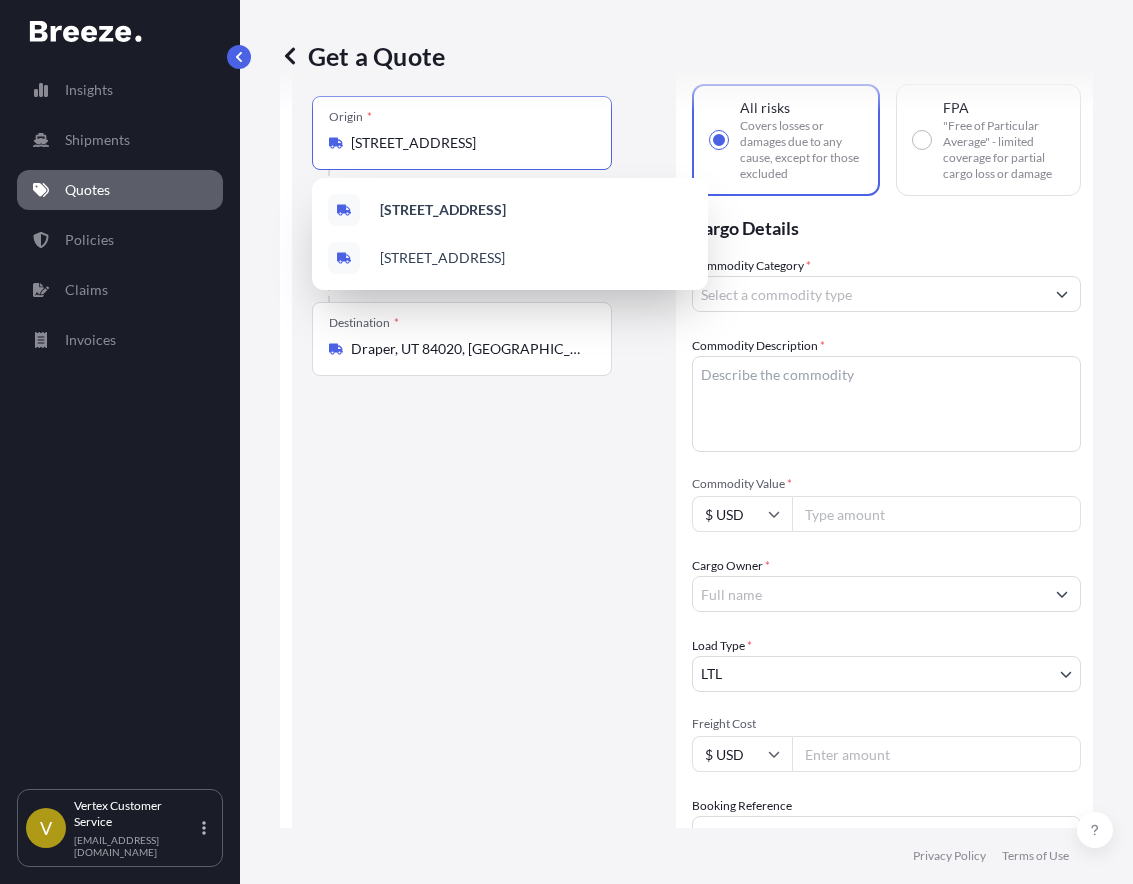 drag, startPoint x: 568, startPoint y: 148, endPoint x: 342, endPoint y: 145, distance: 226.01991 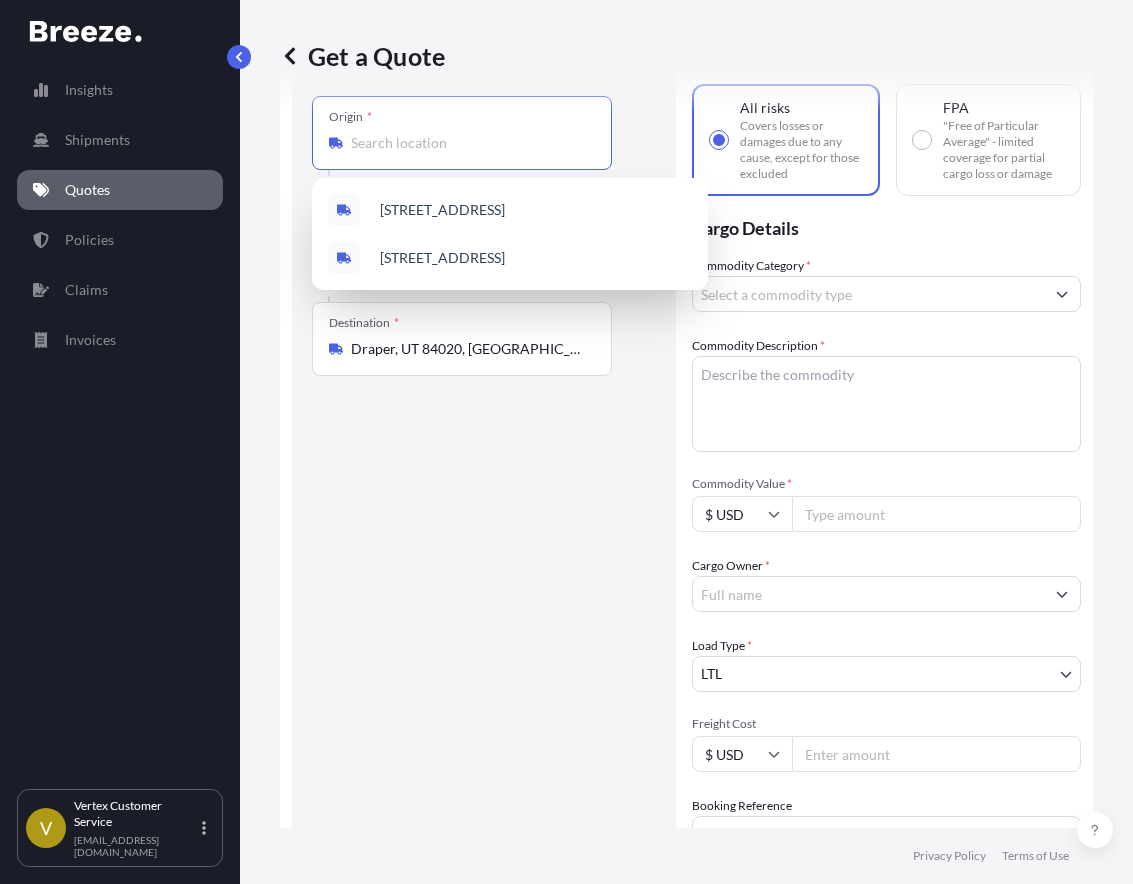 paste on "28412" 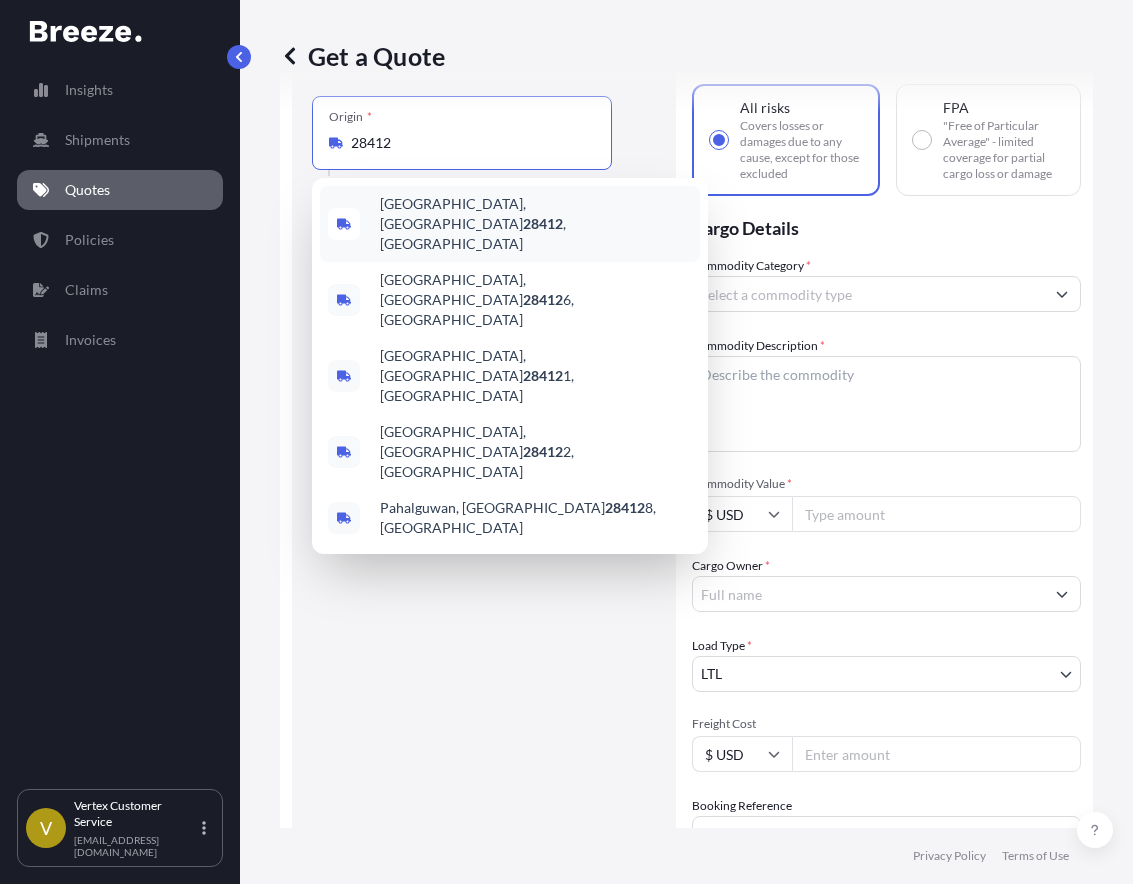 click on "Wilmington, NC  28412 , USA" at bounding box center [536, 224] 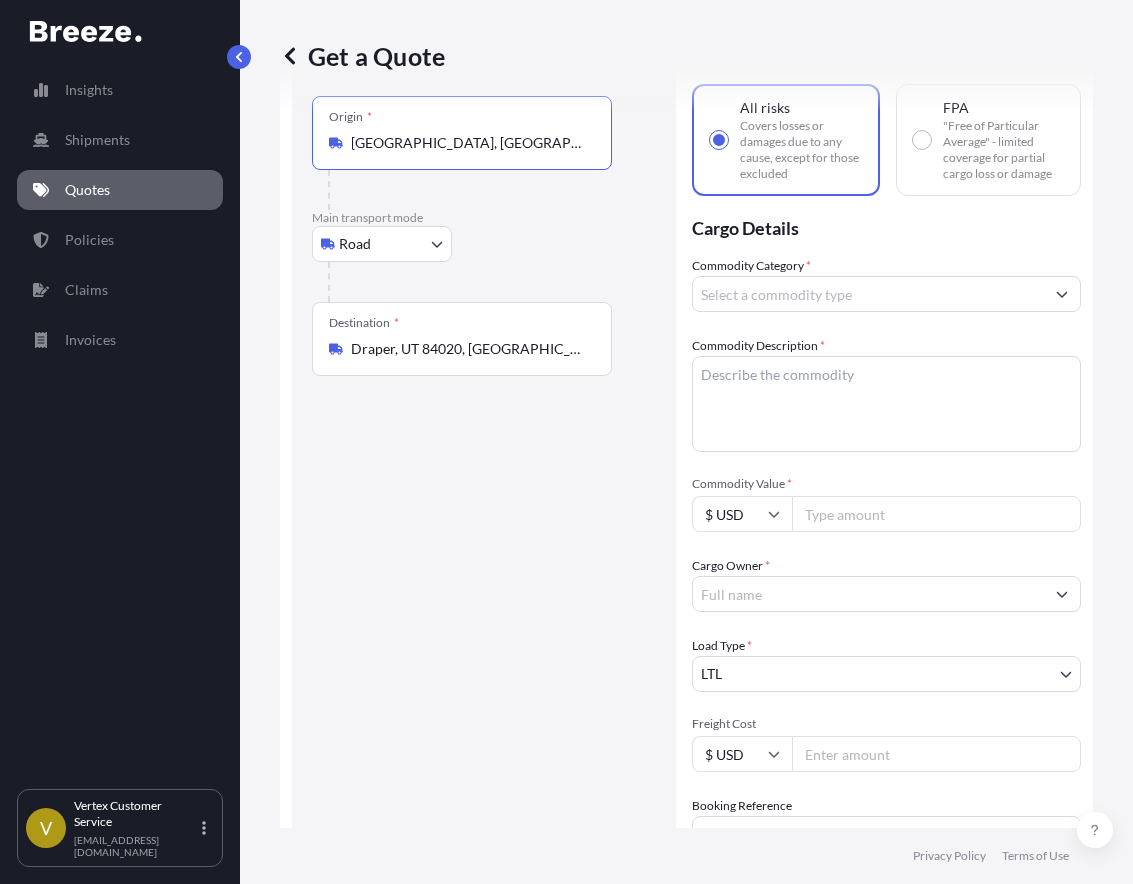 type on "Wilmington, NC 28412, USA" 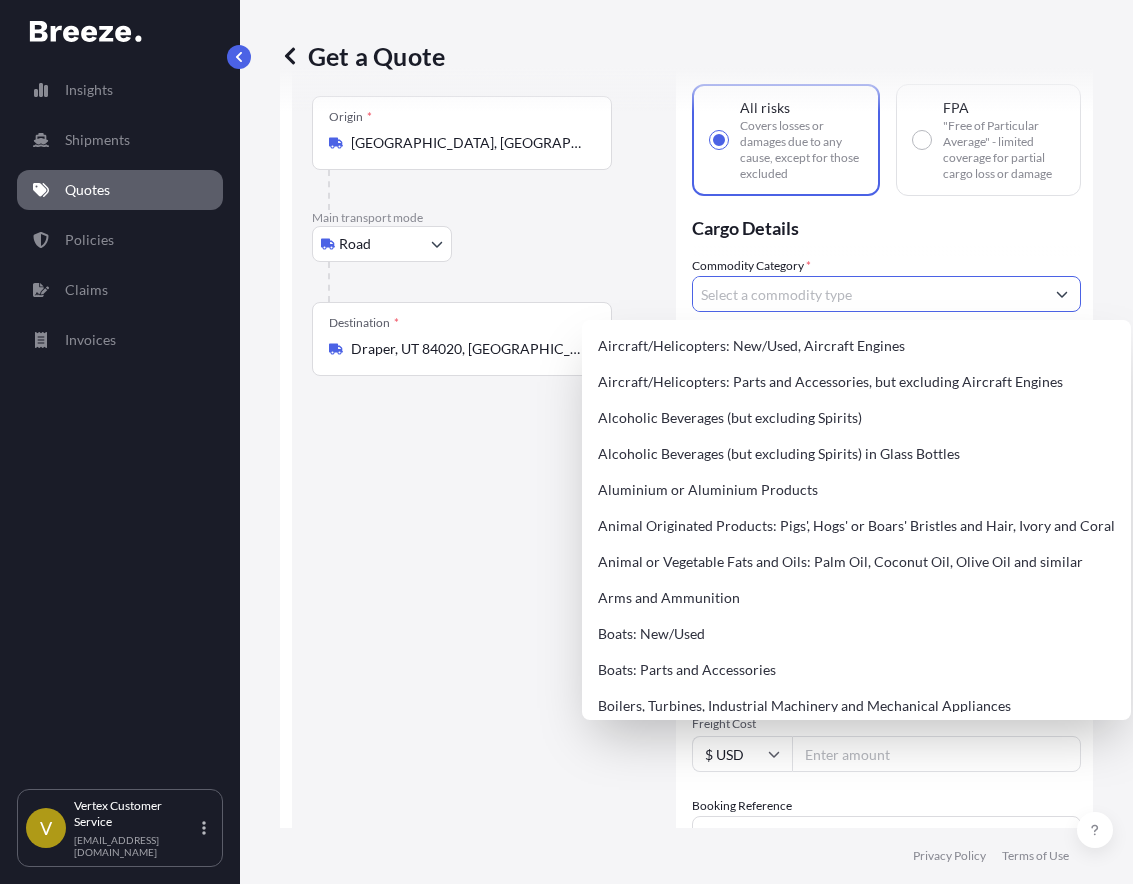 type on "v" 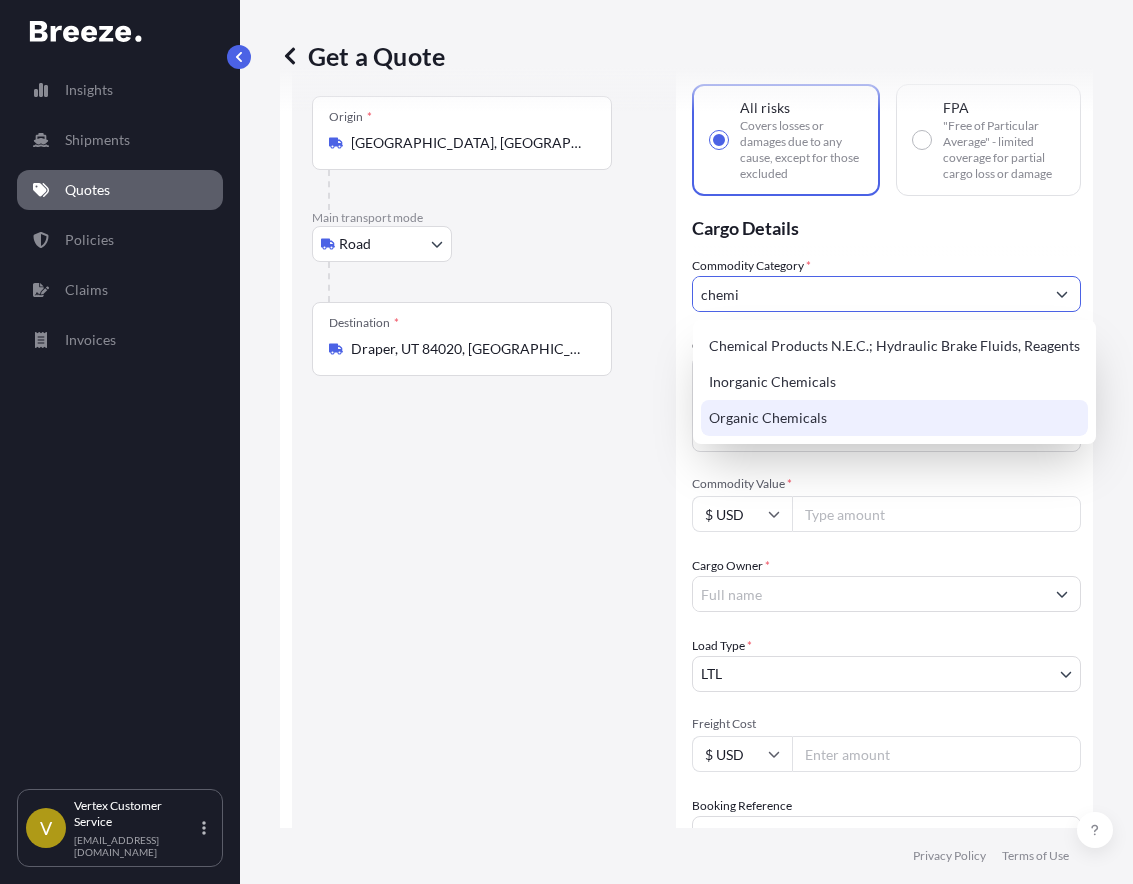 click on "Organic Chemicals" at bounding box center (894, 418) 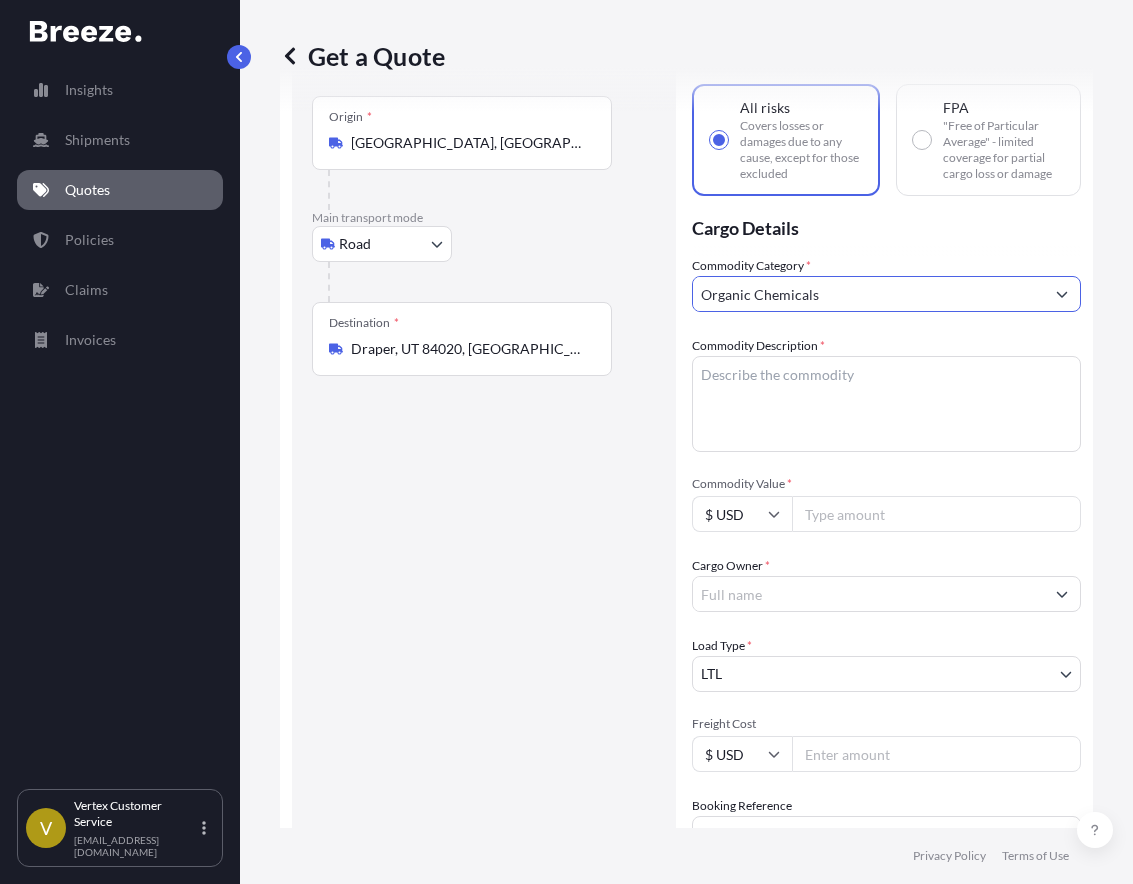 type on "Organic Chemicals" 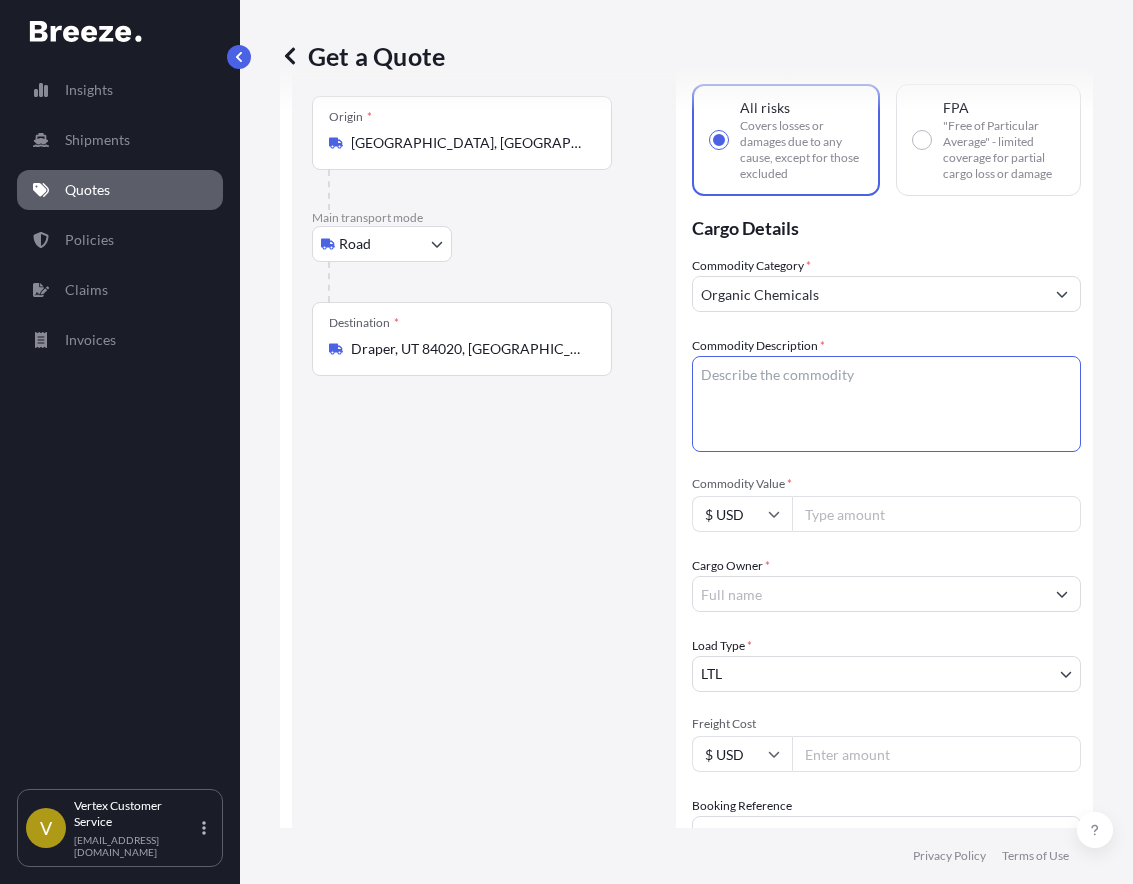 click on "Commodity Description *" at bounding box center (886, 404) 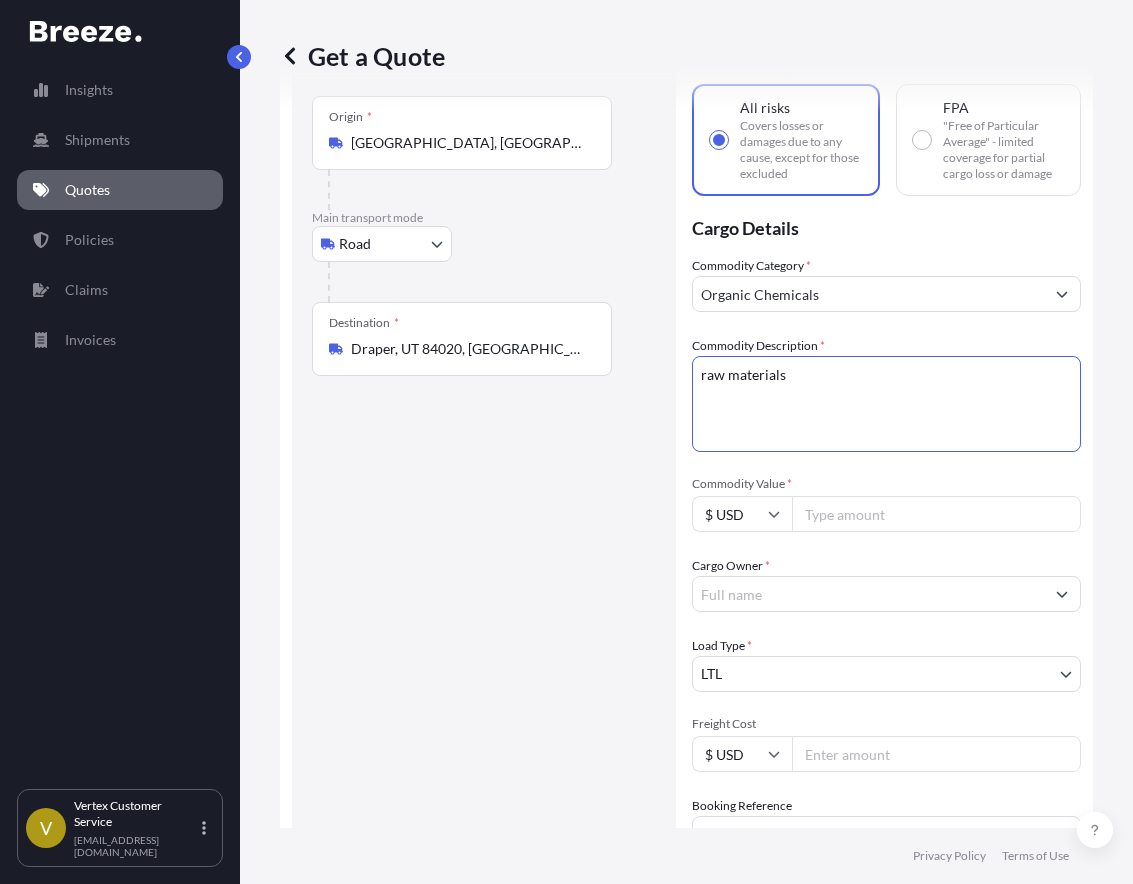 type on "raw materials" 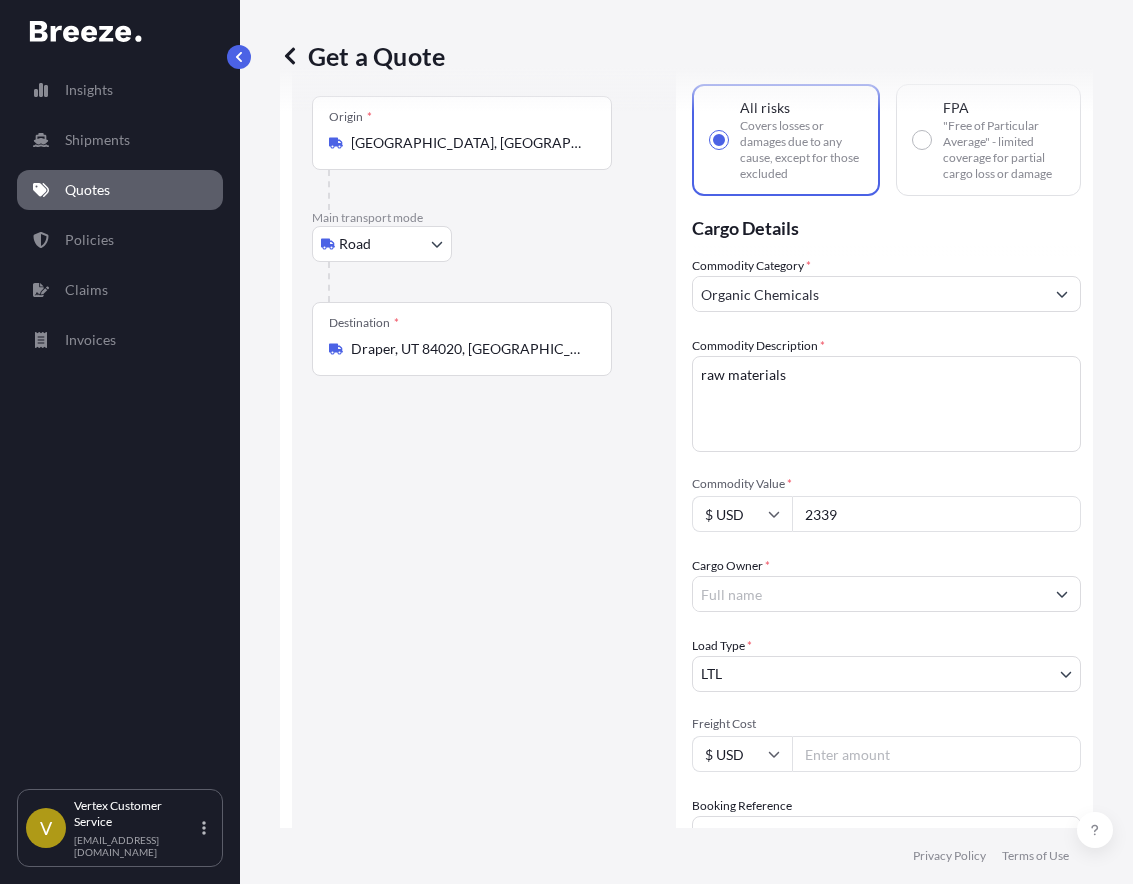 type on "2339" 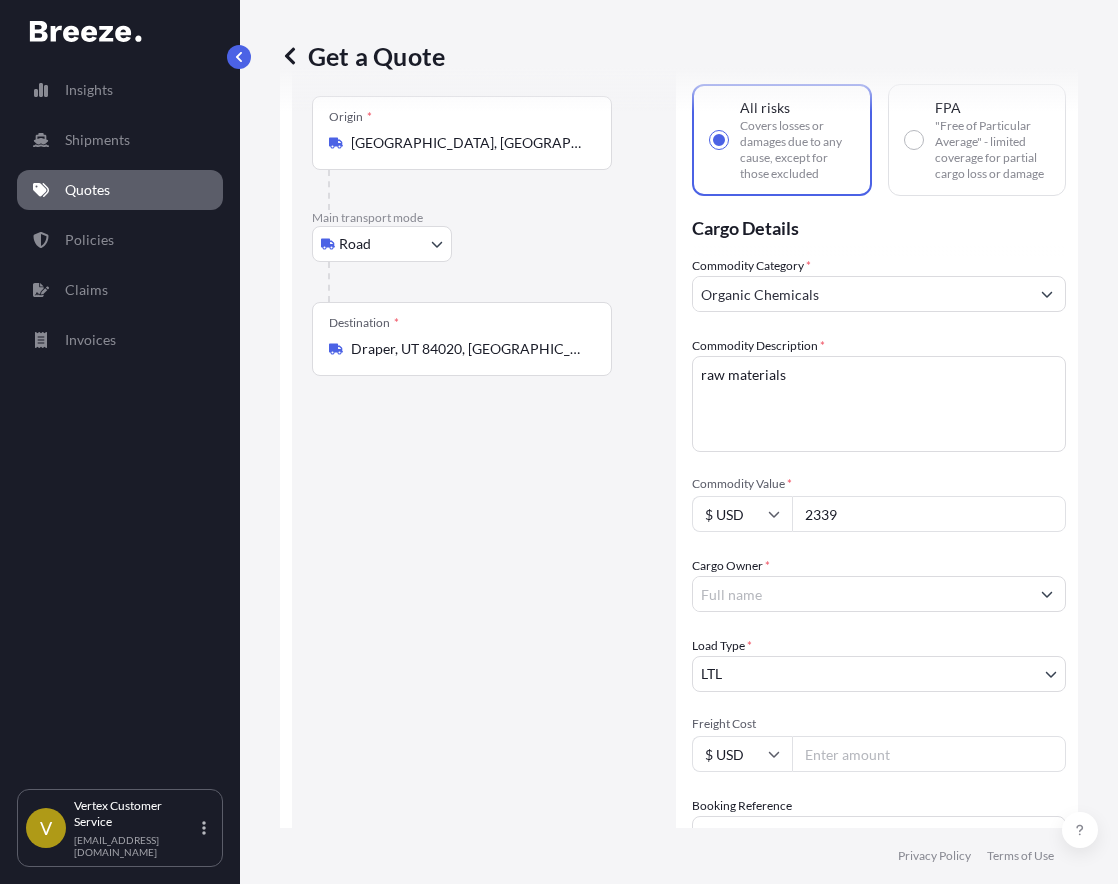 click on "Cargo Owner *" at bounding box center (879, 584) 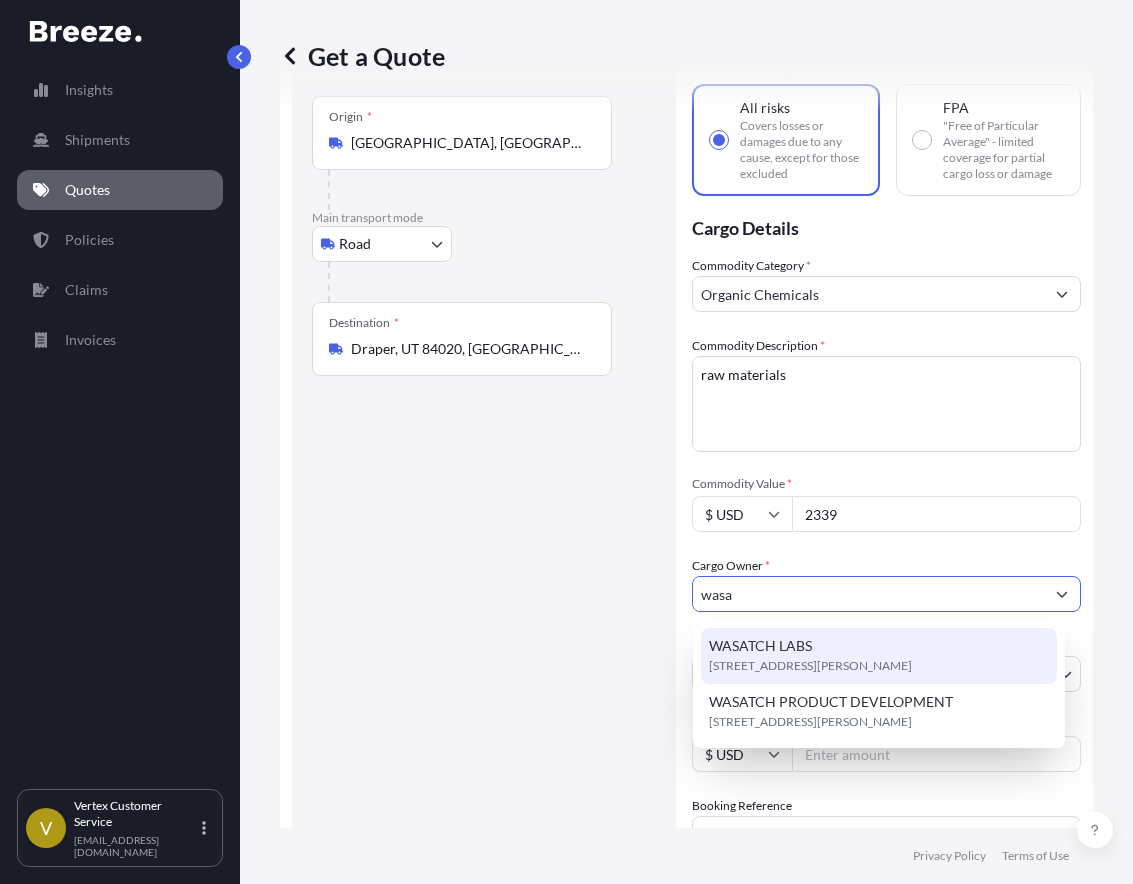 click on "WASATCH LABS 331 W 11950 S, 84020, Draper, United States" at bounding box center (879, 656) 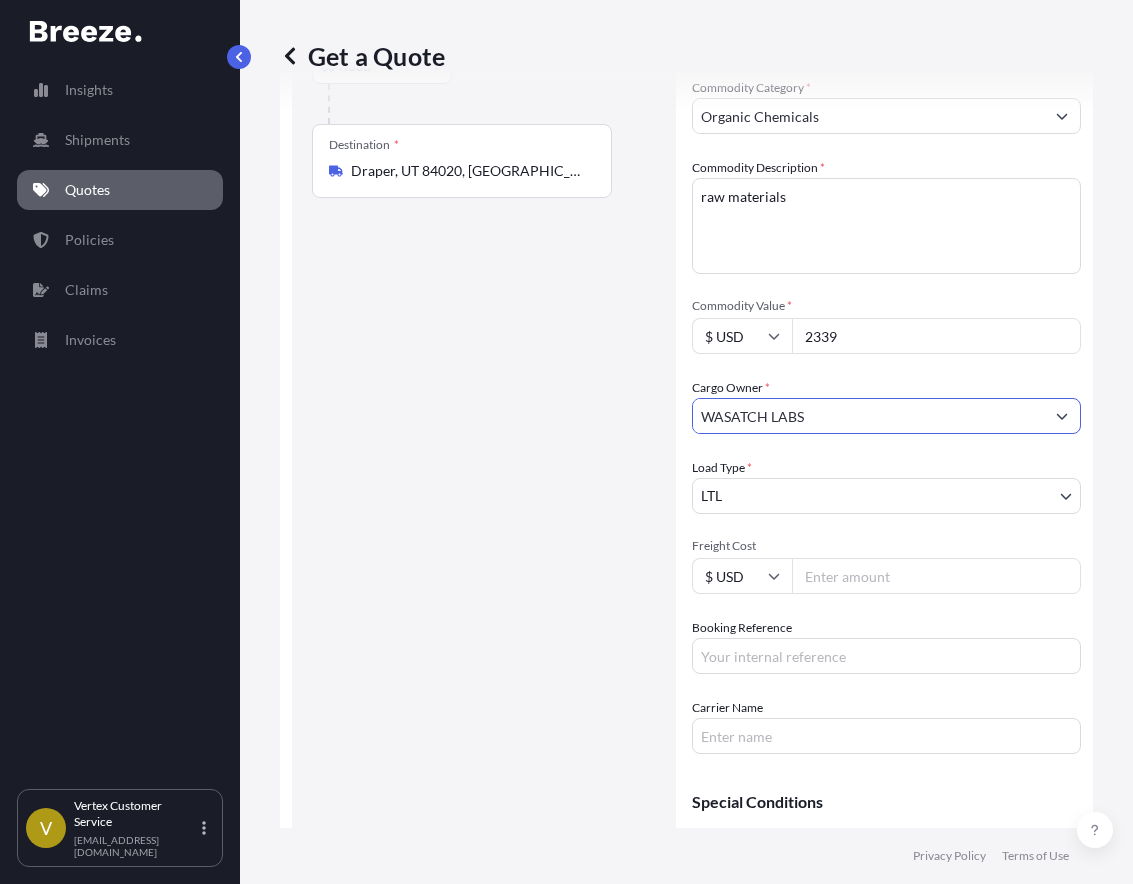 scroll, scrollTop: 300, scrollLeft: 0, axis: vertical 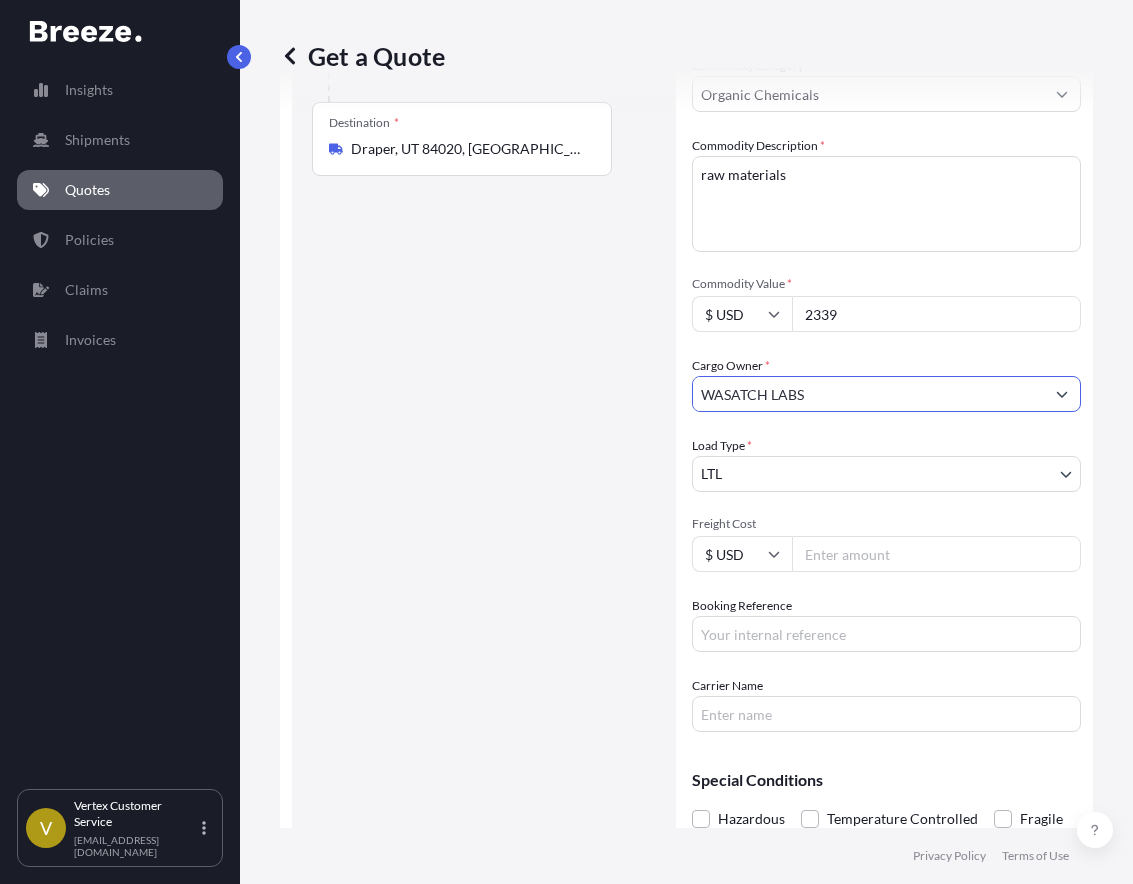 type on "WASATCH LABS" 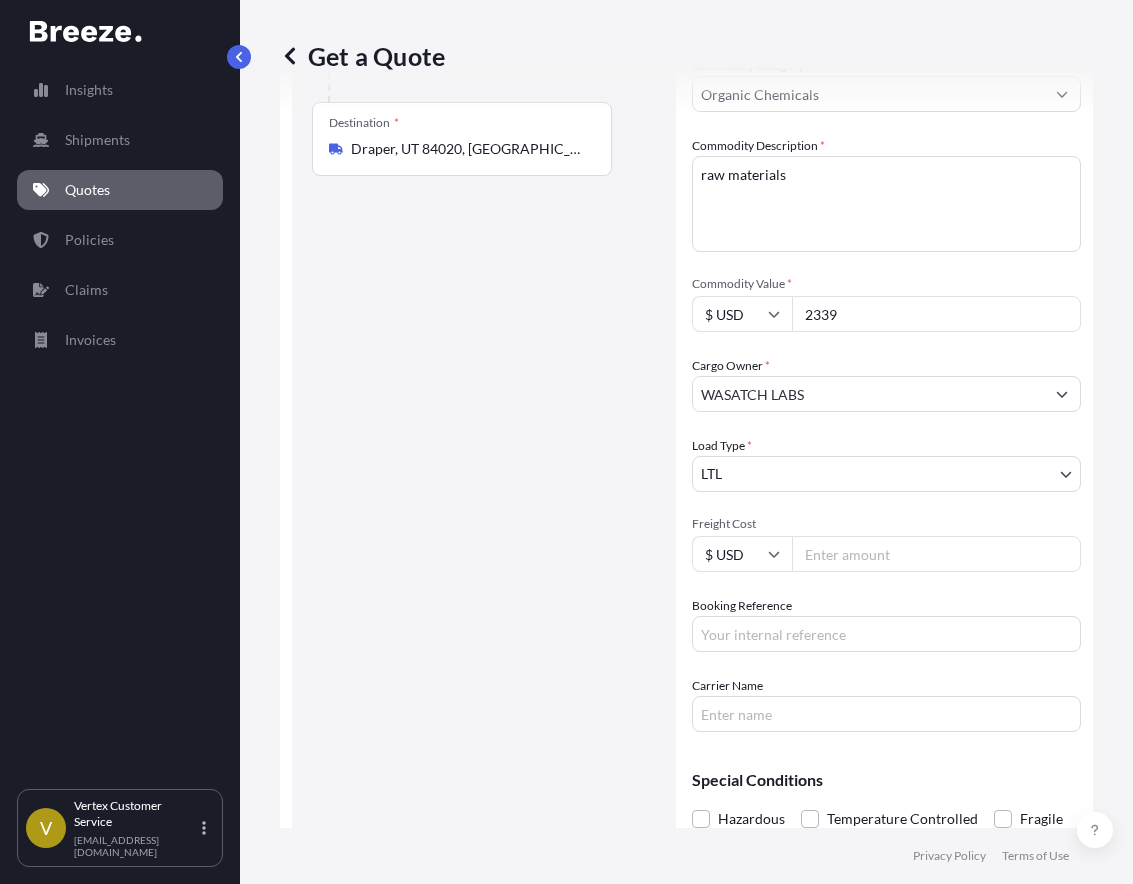 click on "Booking Reference" at bounding box center (886, 634) 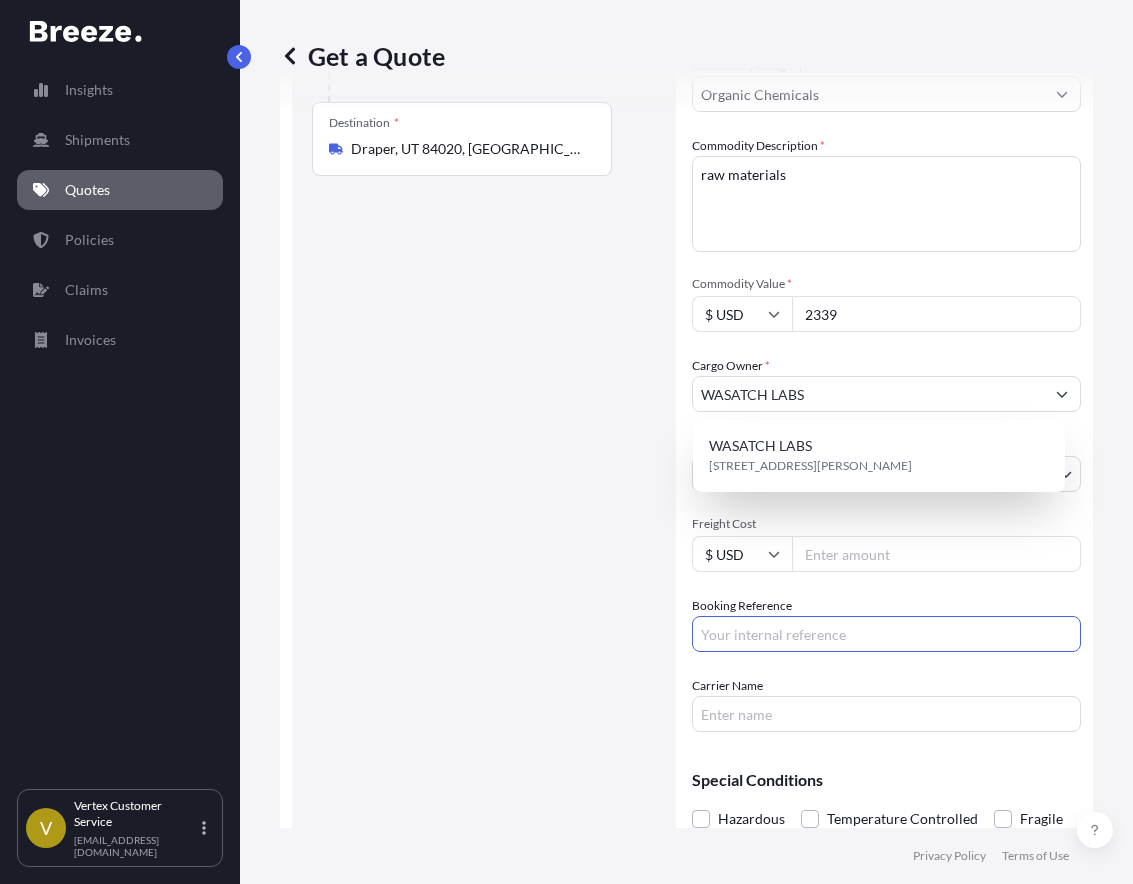 paste on "123770904" 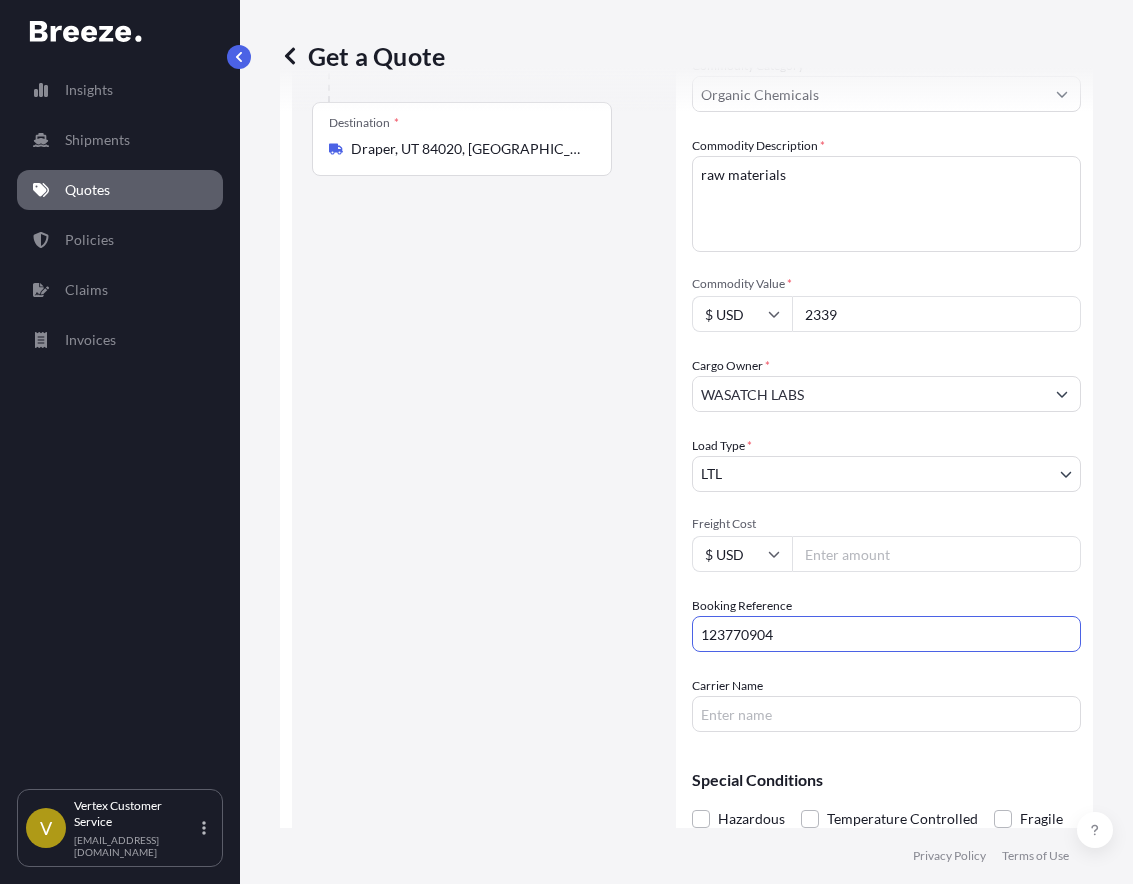 scroll, scrollTop: 418, scrollLeft: 0, axis: vertical 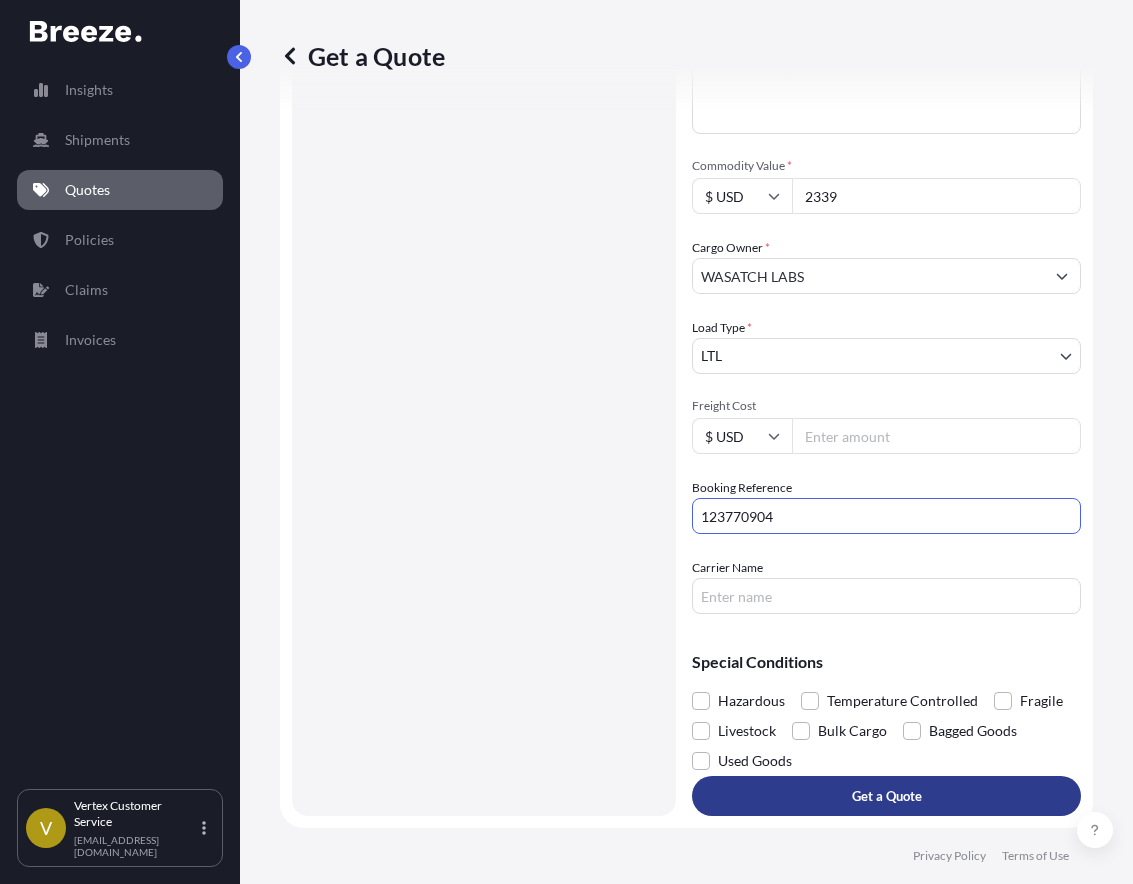 type on "123770904" 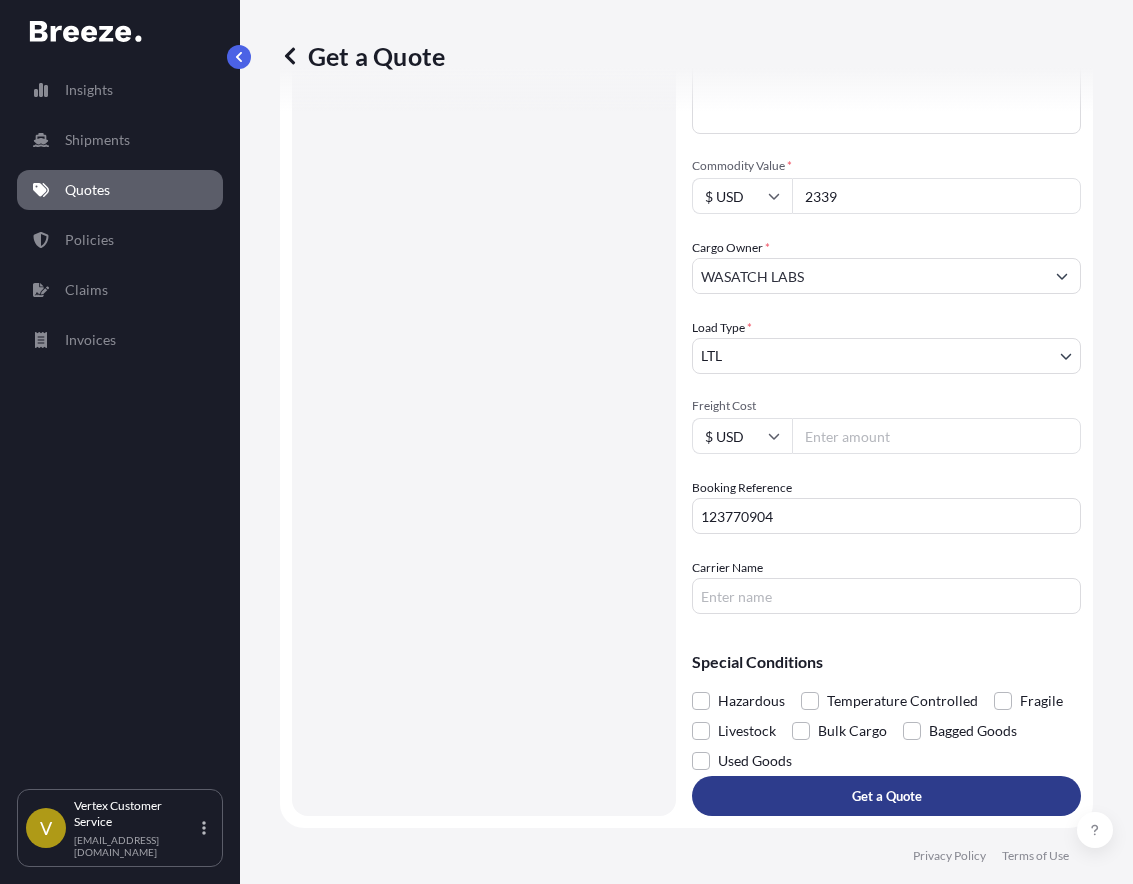 click on "Get a Quote" at bounding box center [887, 796] 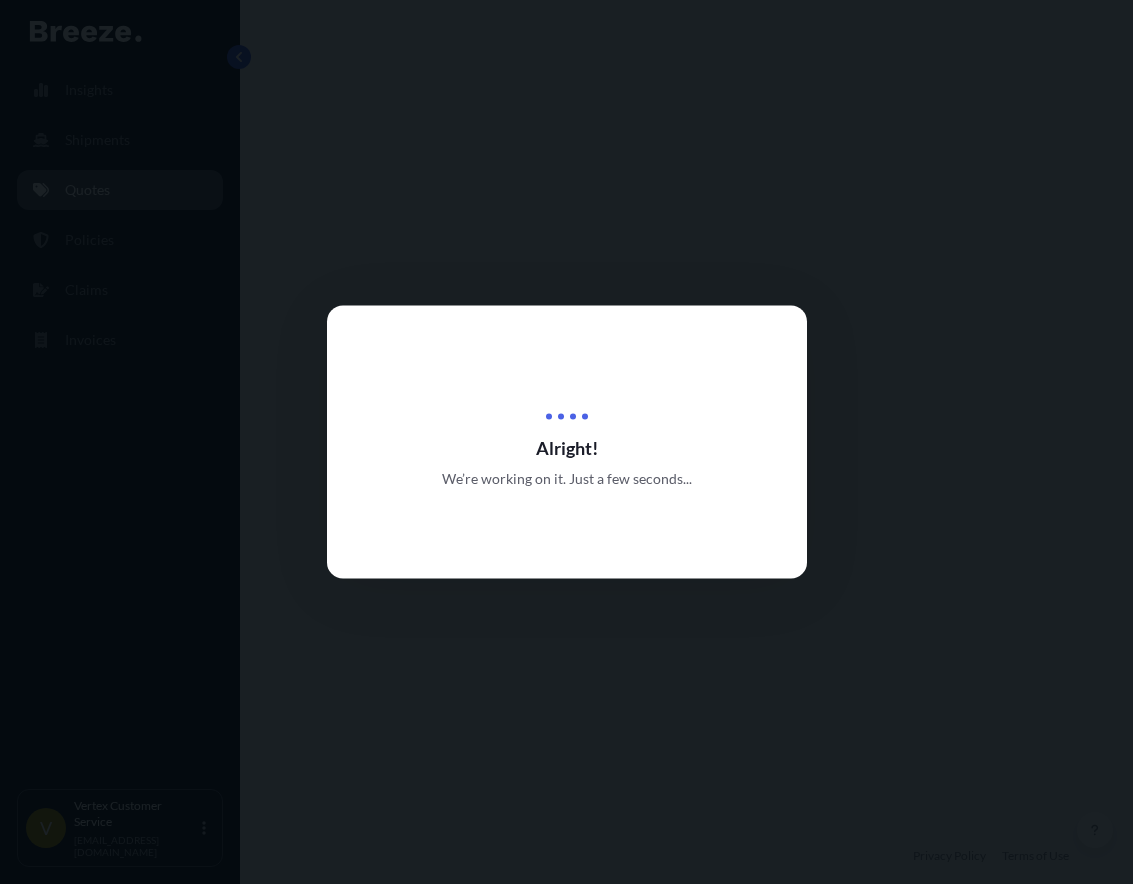 scroll, scrollTop: 0, scrollLeft: 0, axis: both 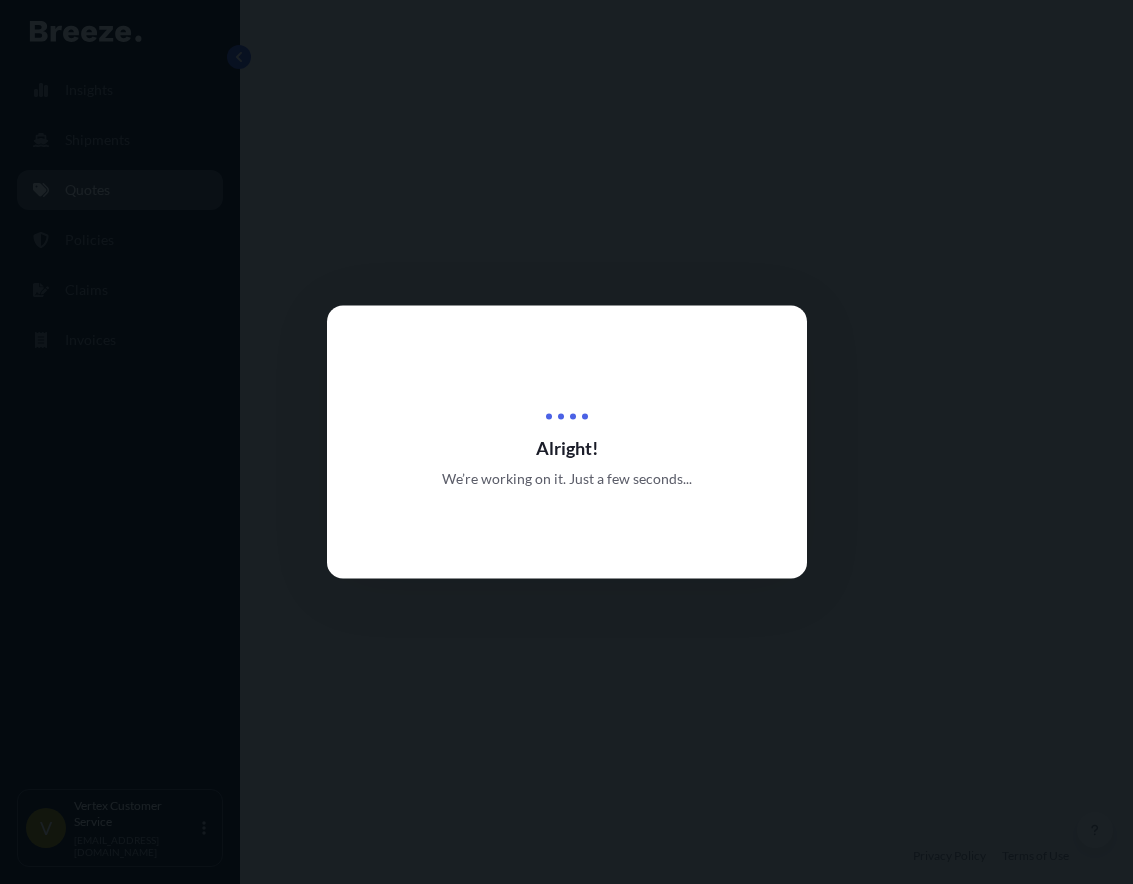 select on "Road" 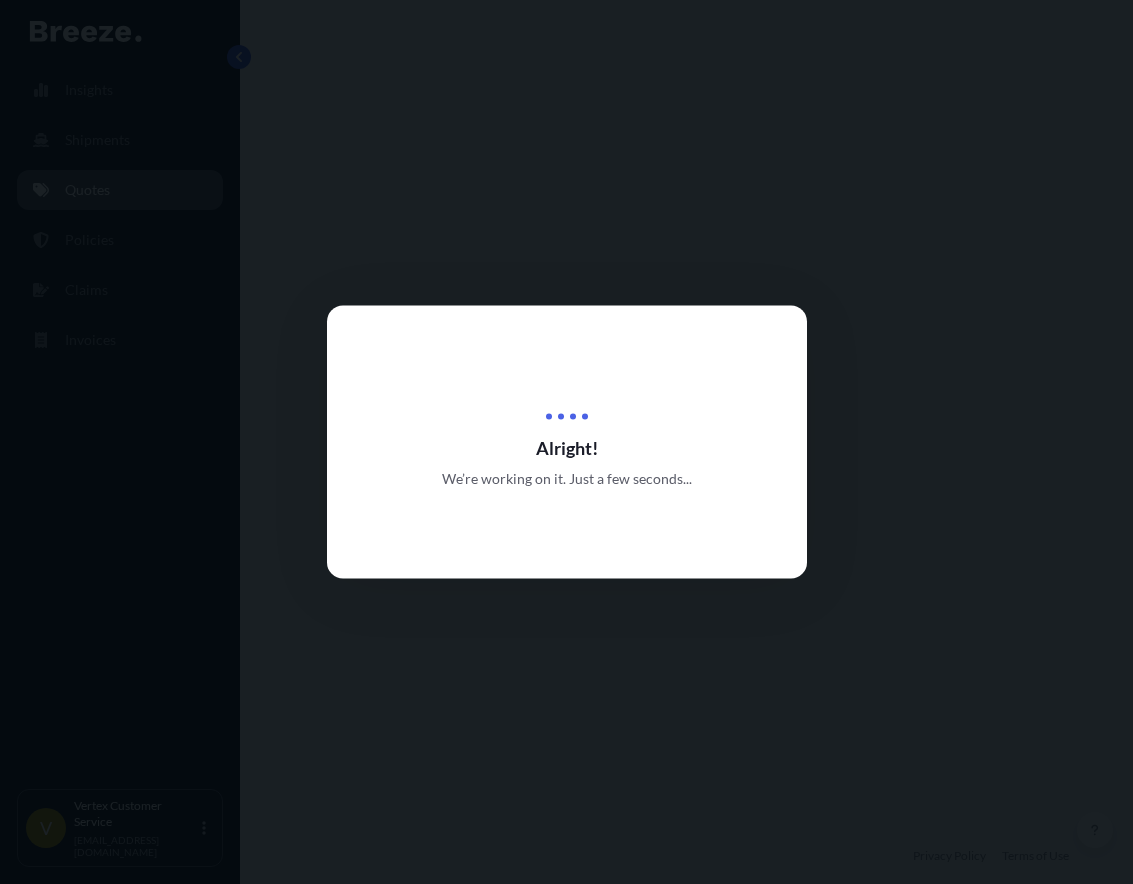 select on "1" 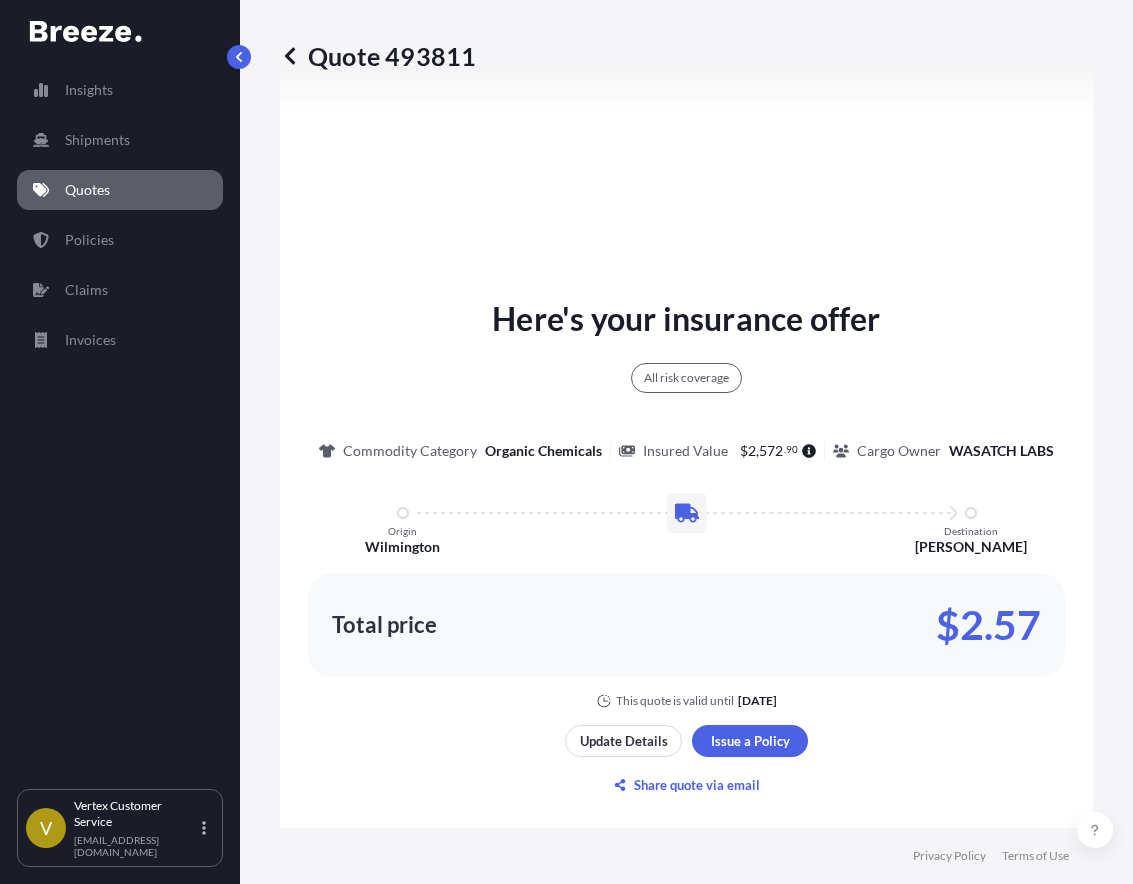 scroll, scrollTop: 1766, scrollLeft: 0, axis: vertical 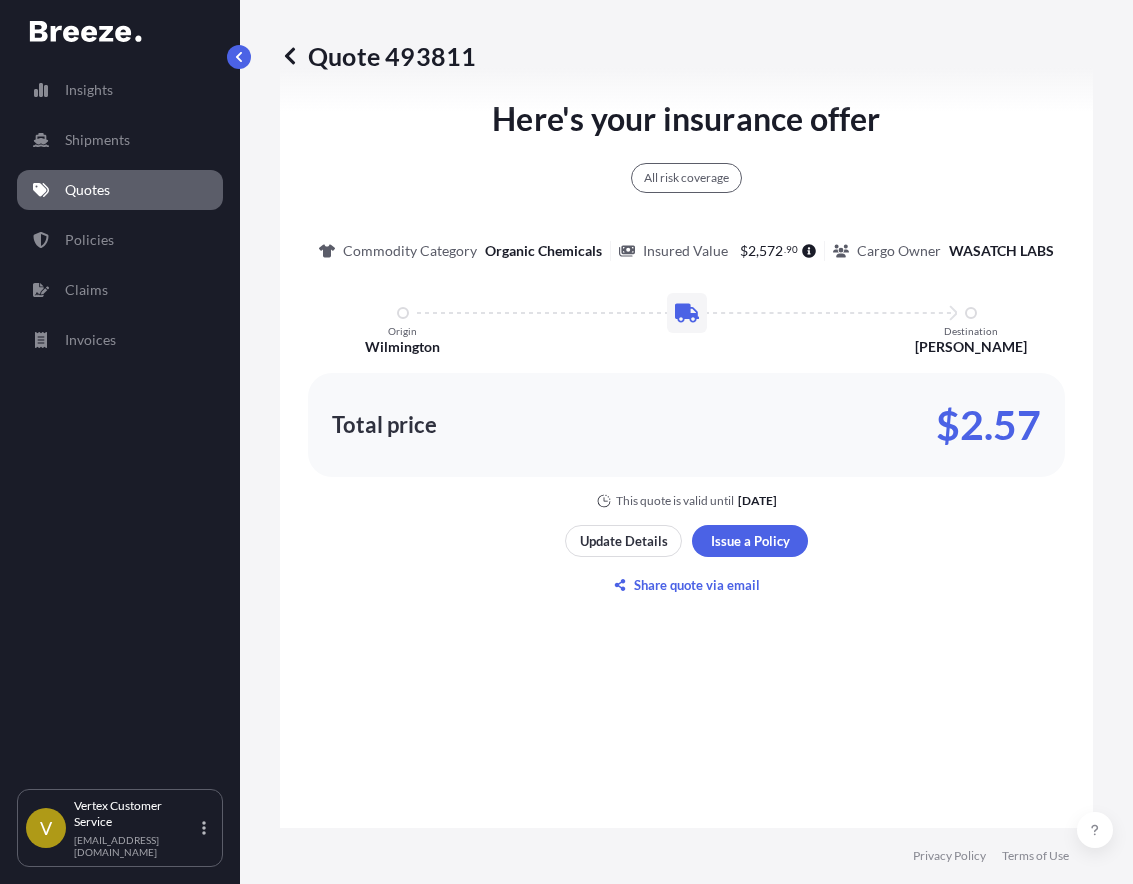 click on "Quote 493811" at bounding box center [378, 56] 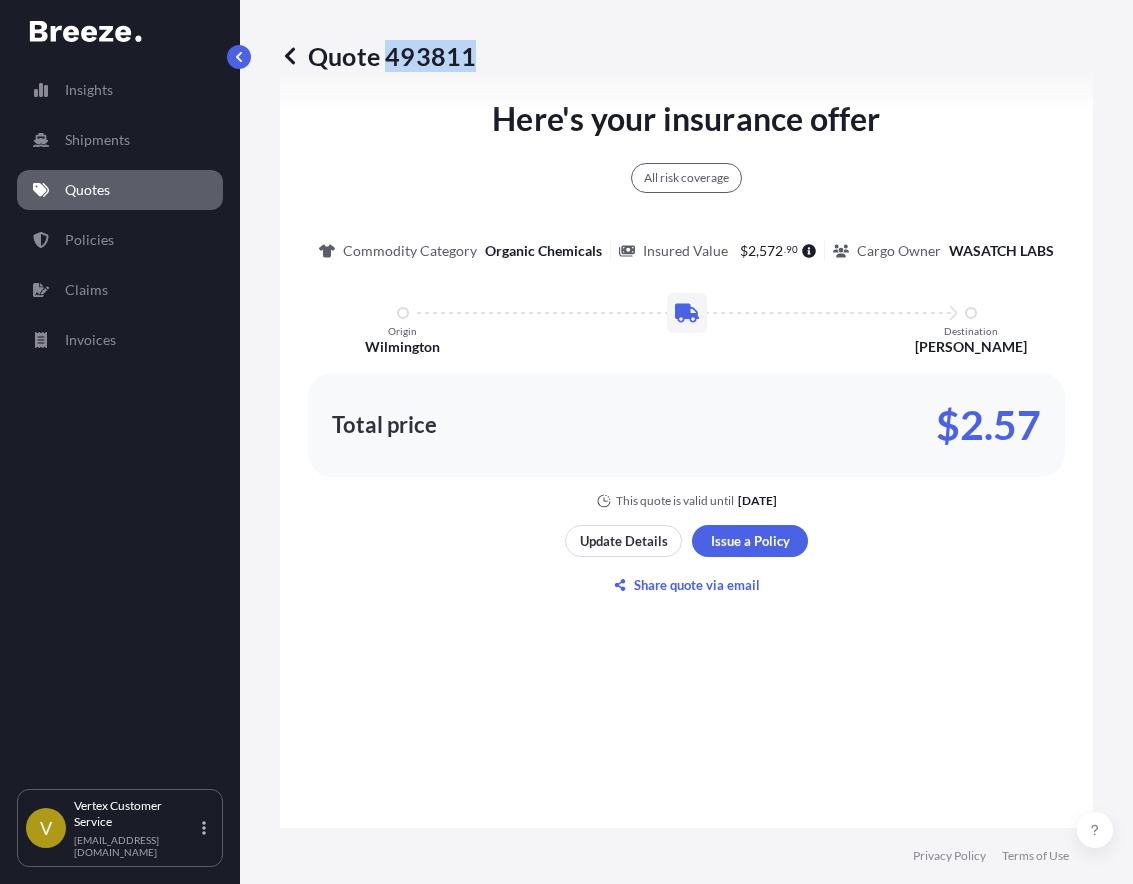 click on "Quote 493811" at bounding box center (378, 56) 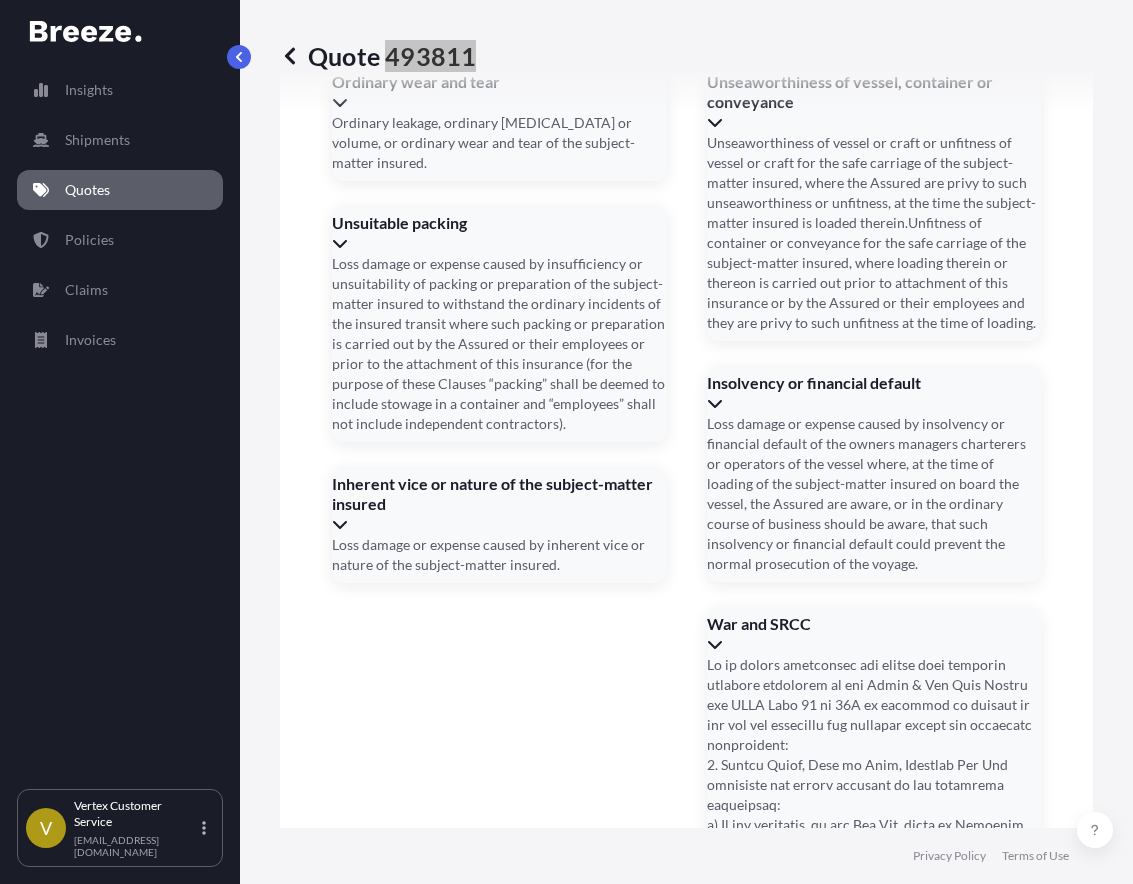 scroll, scrollTop: 4378, scrollLeft: 0, axis: vertical 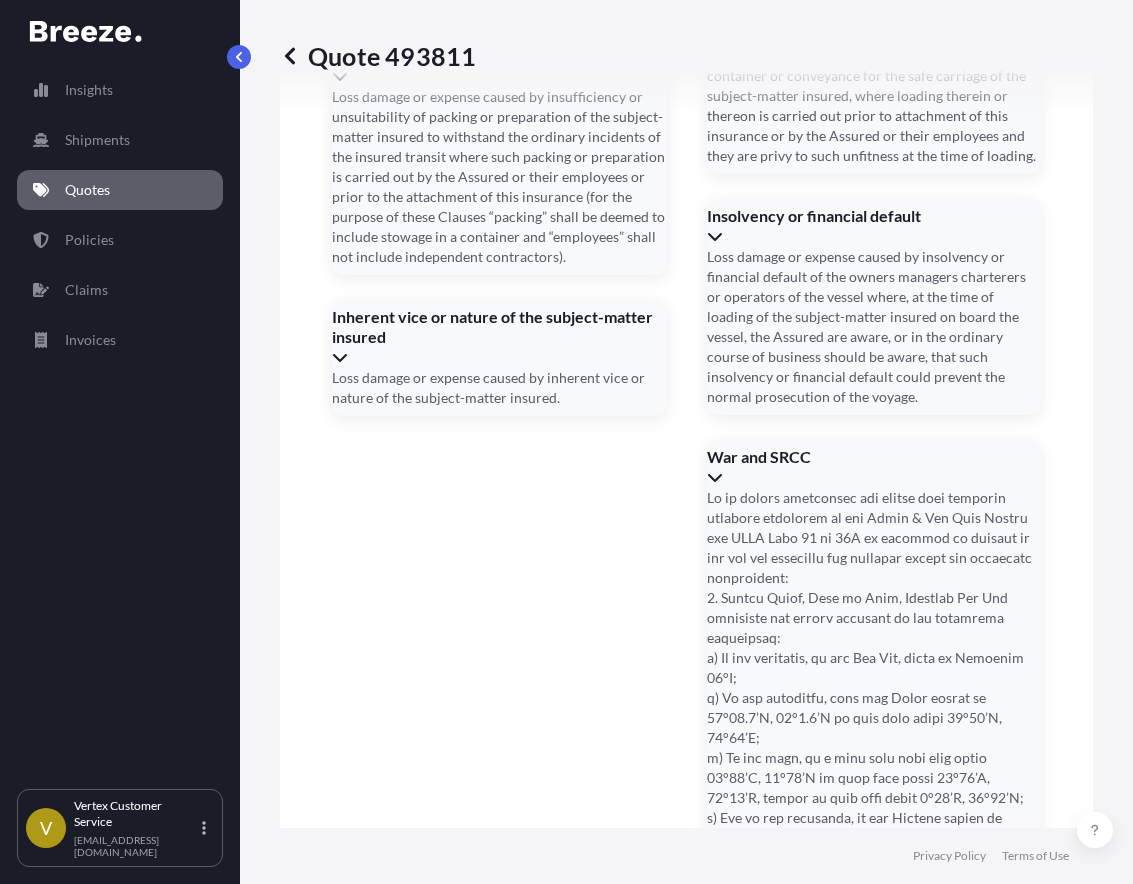 click 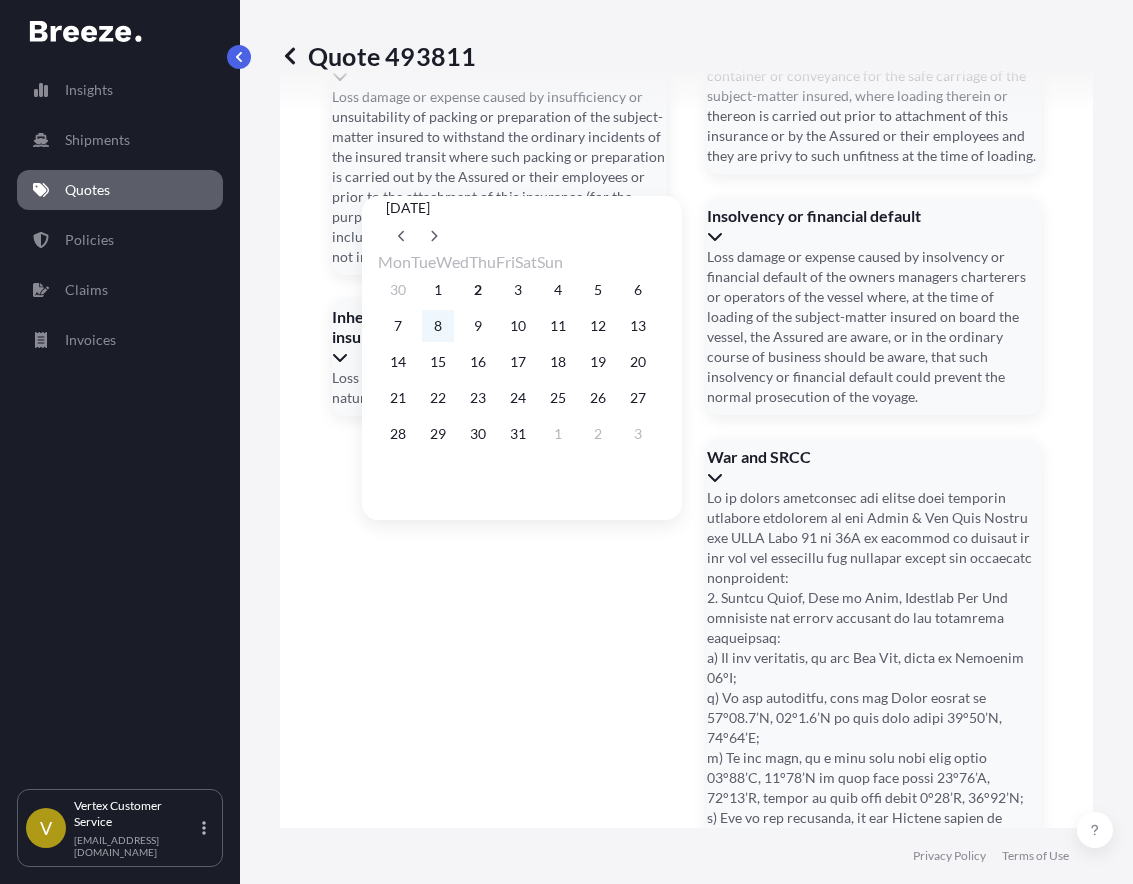 click on "8" at bounding box center [438, 326] 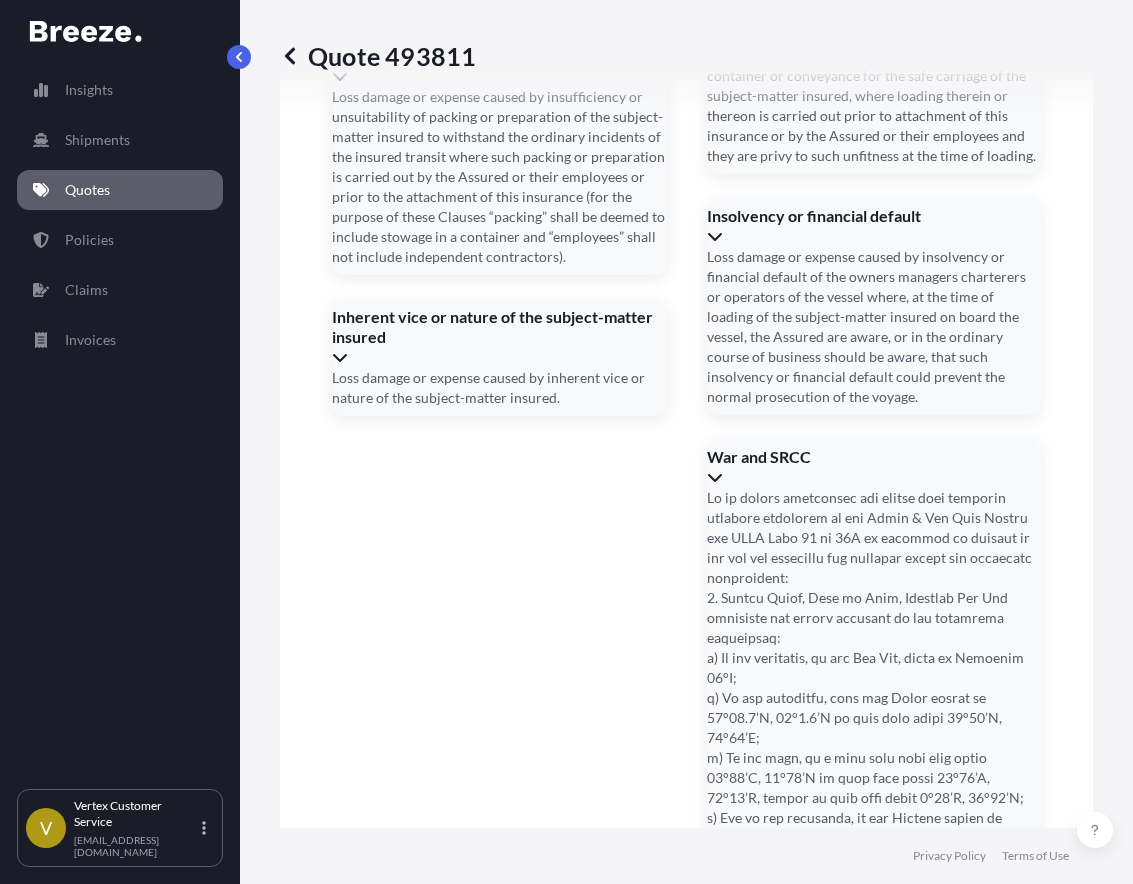 click on "Date of Arrival   *" at bounding box center [826, 1934] 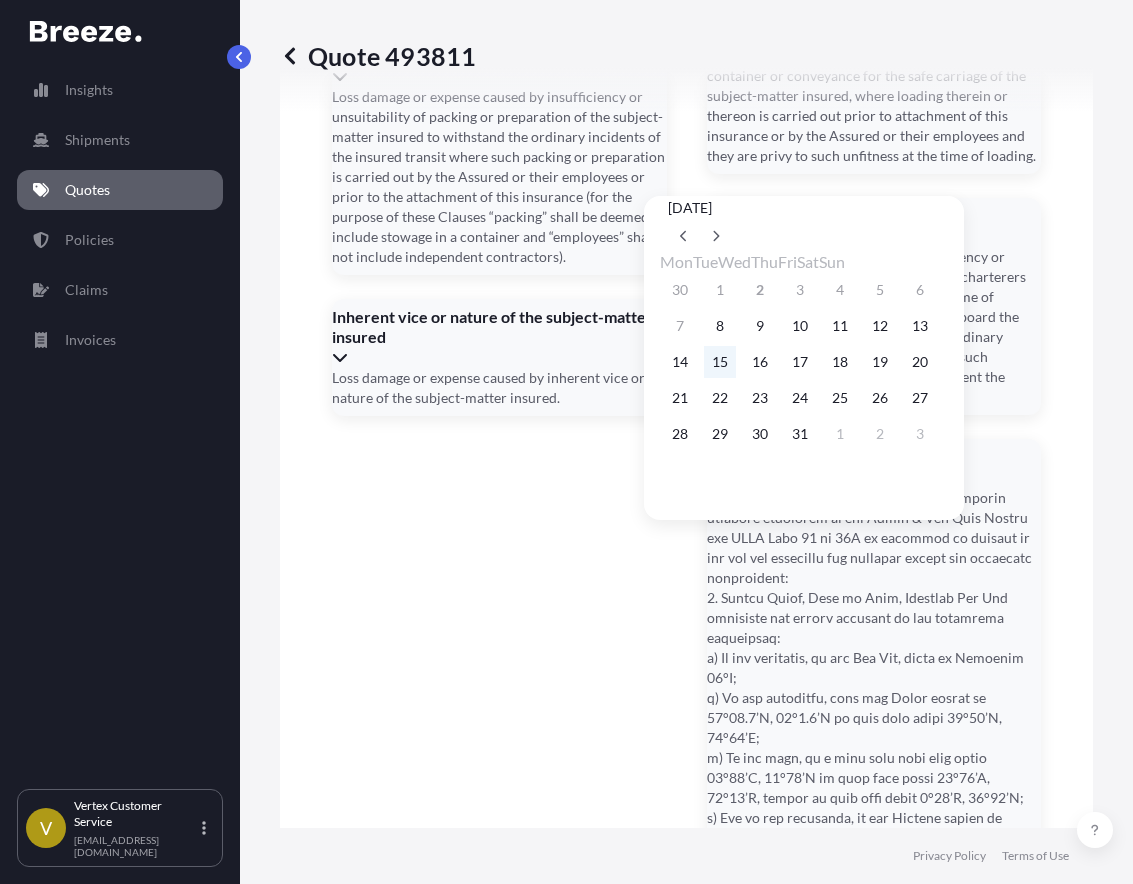 click on "15" at bounding box center [720, 362] 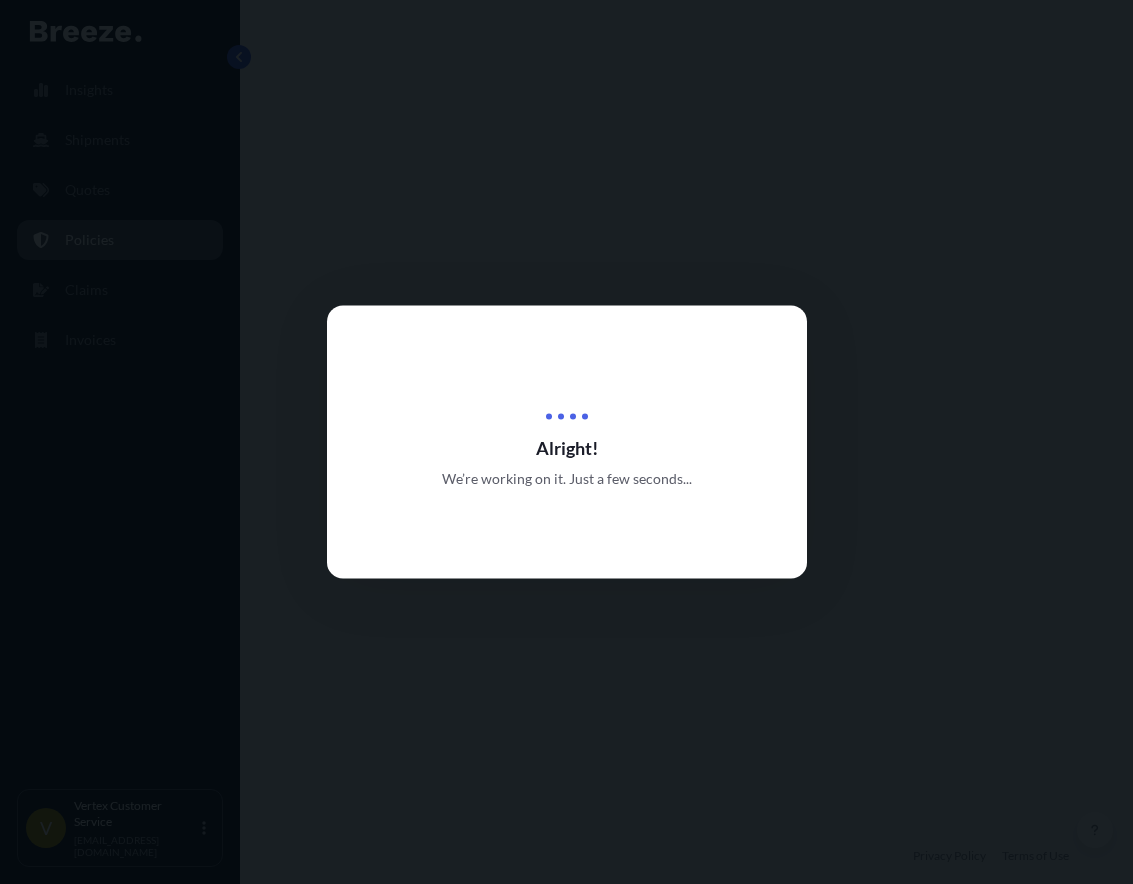 scroll, scrollTop: 0, scrollLeft: 0, axis: both 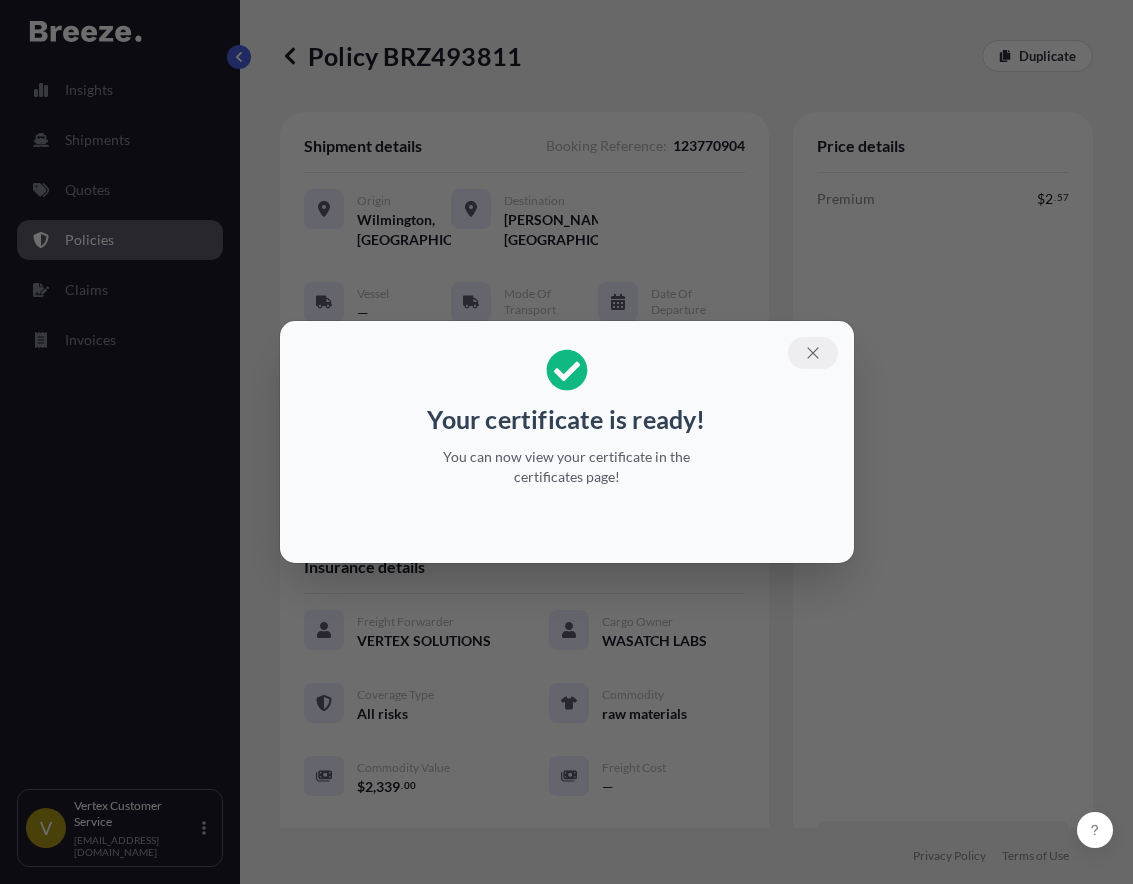 click 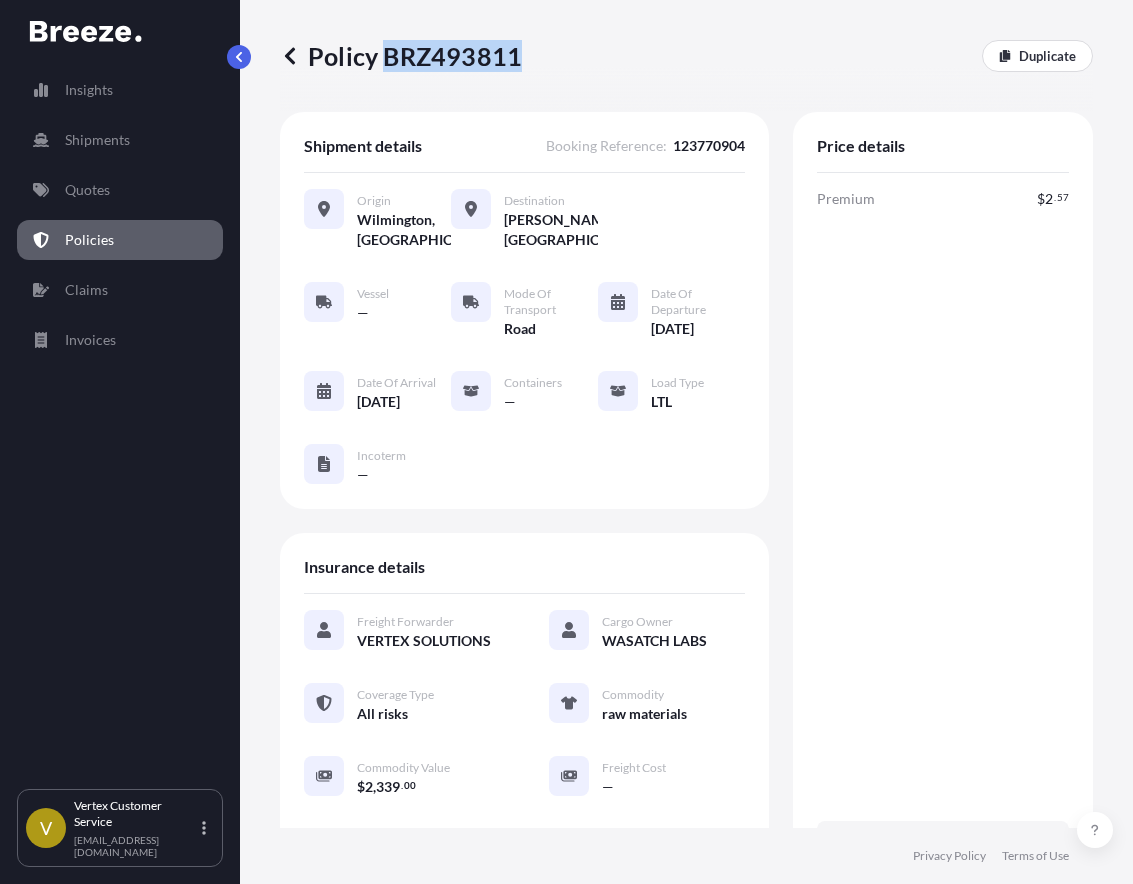drag, startPoint x: 384, startPoint y: 60, endPoint x: 518, endPoint y: 51, distance: 134.3019 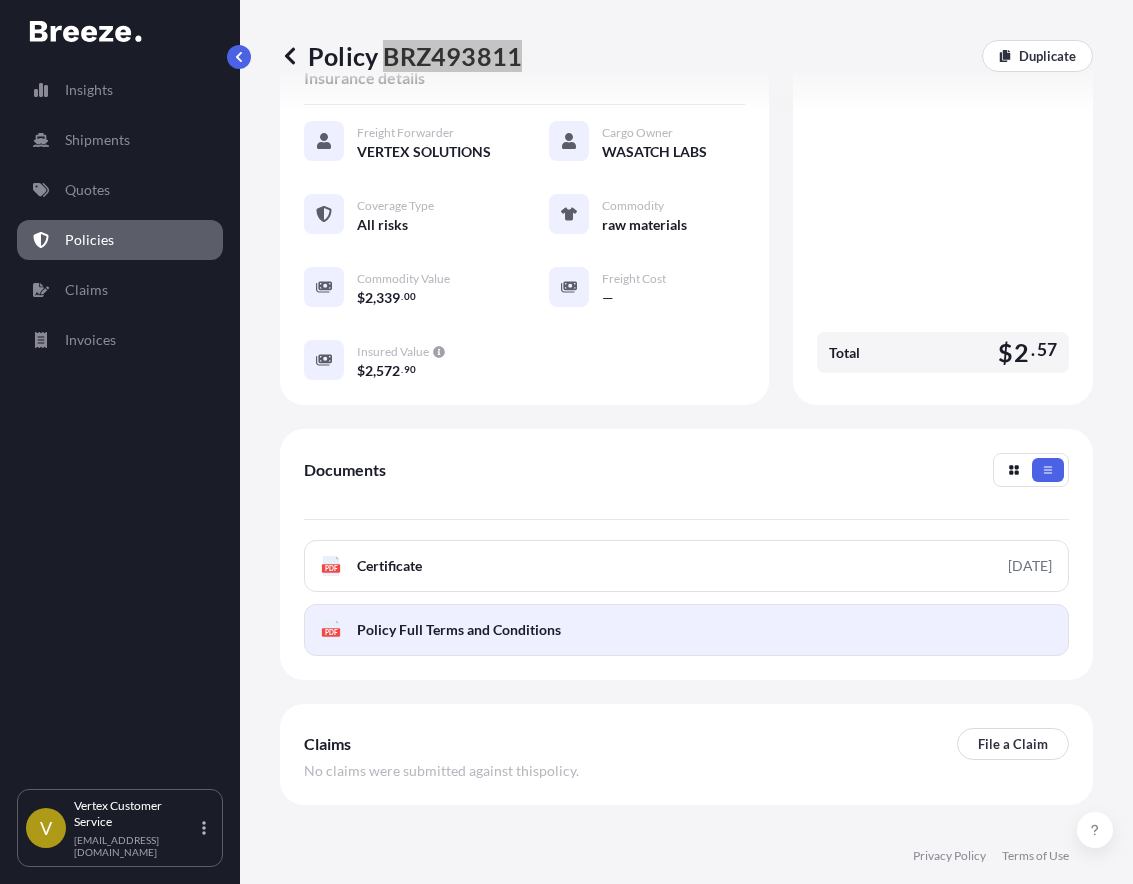 scroll, scrollTop: 554, scrollLeft: 0, axis: vertical 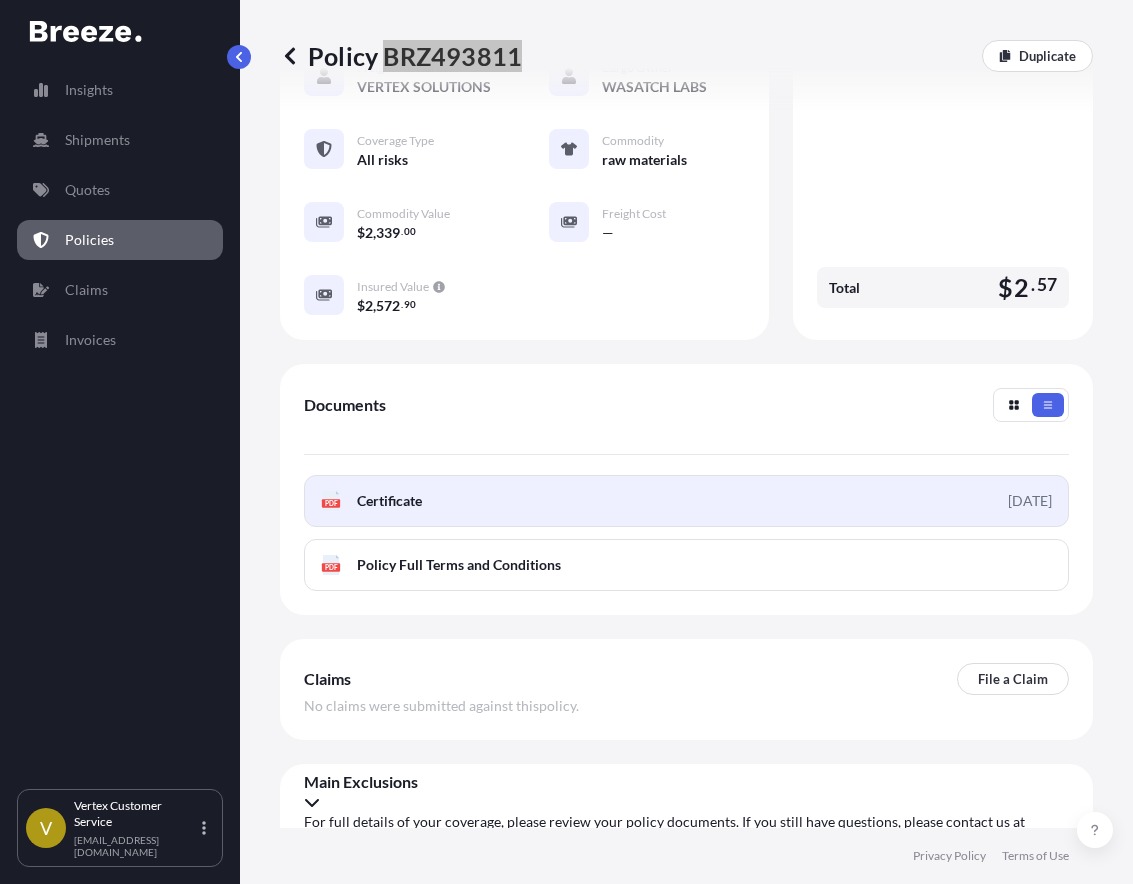 click on "PDF Certificate 2025-07-02" at bounding box center [686, 501] 